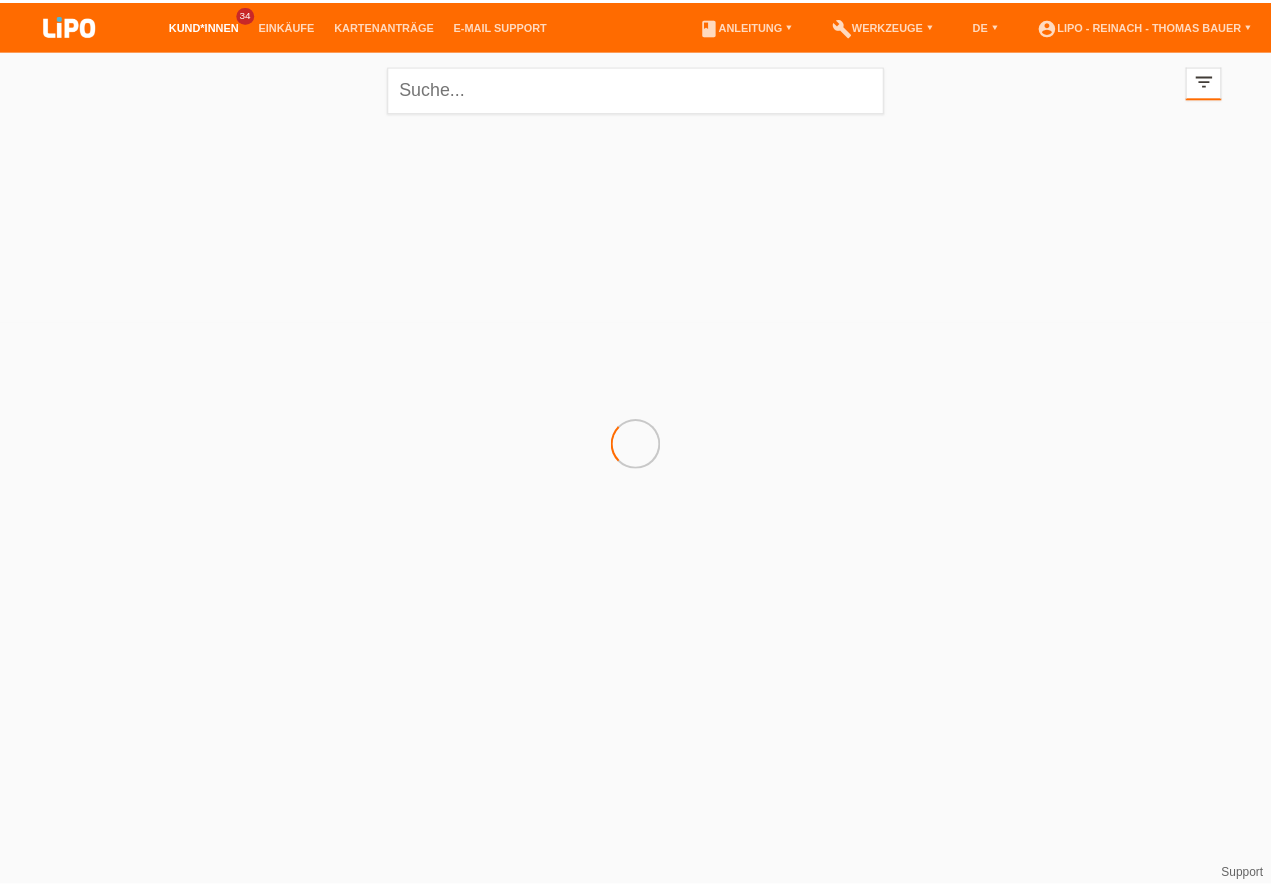 scroll, scrollTop: 0, scrollLeft: 0, axis: both 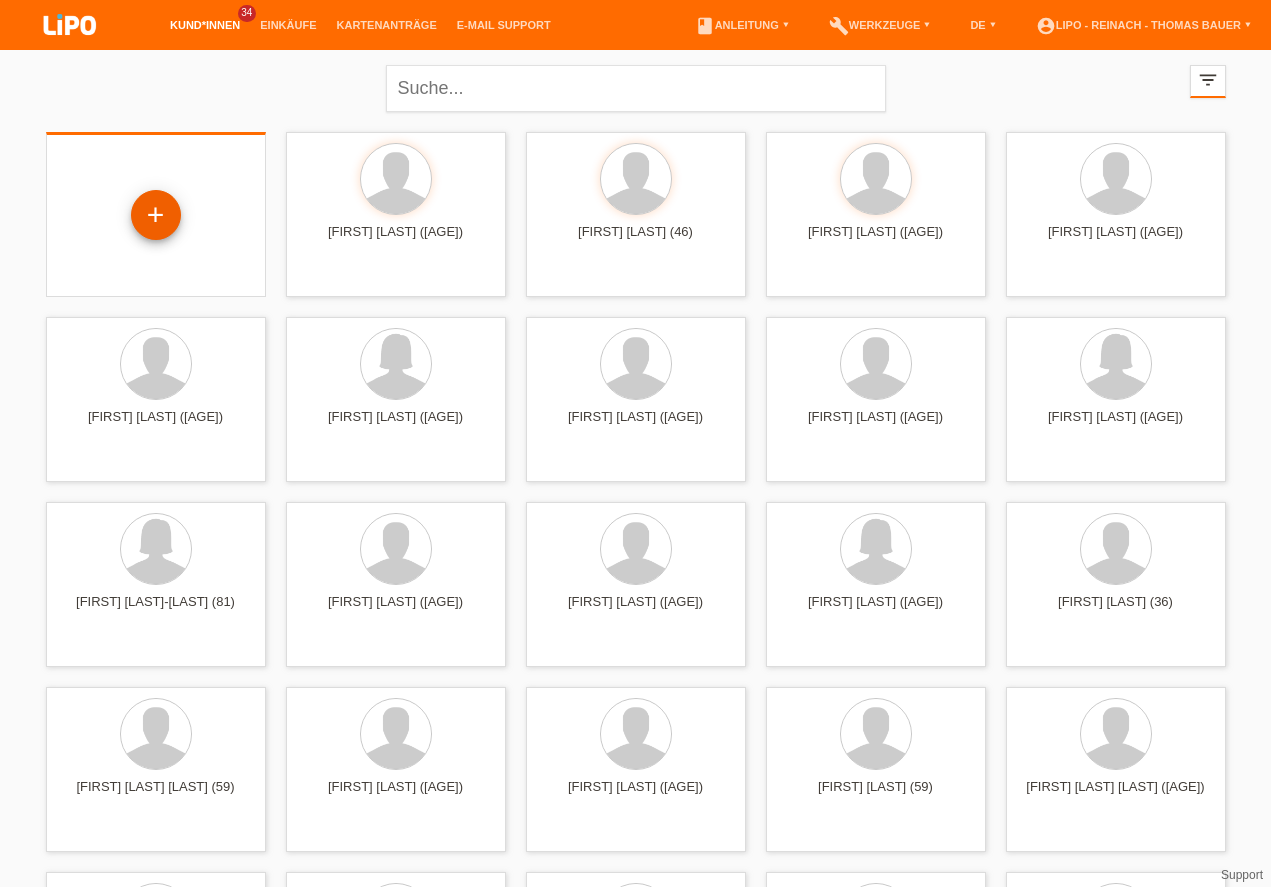click on "+" at bounding box center (156, 215) 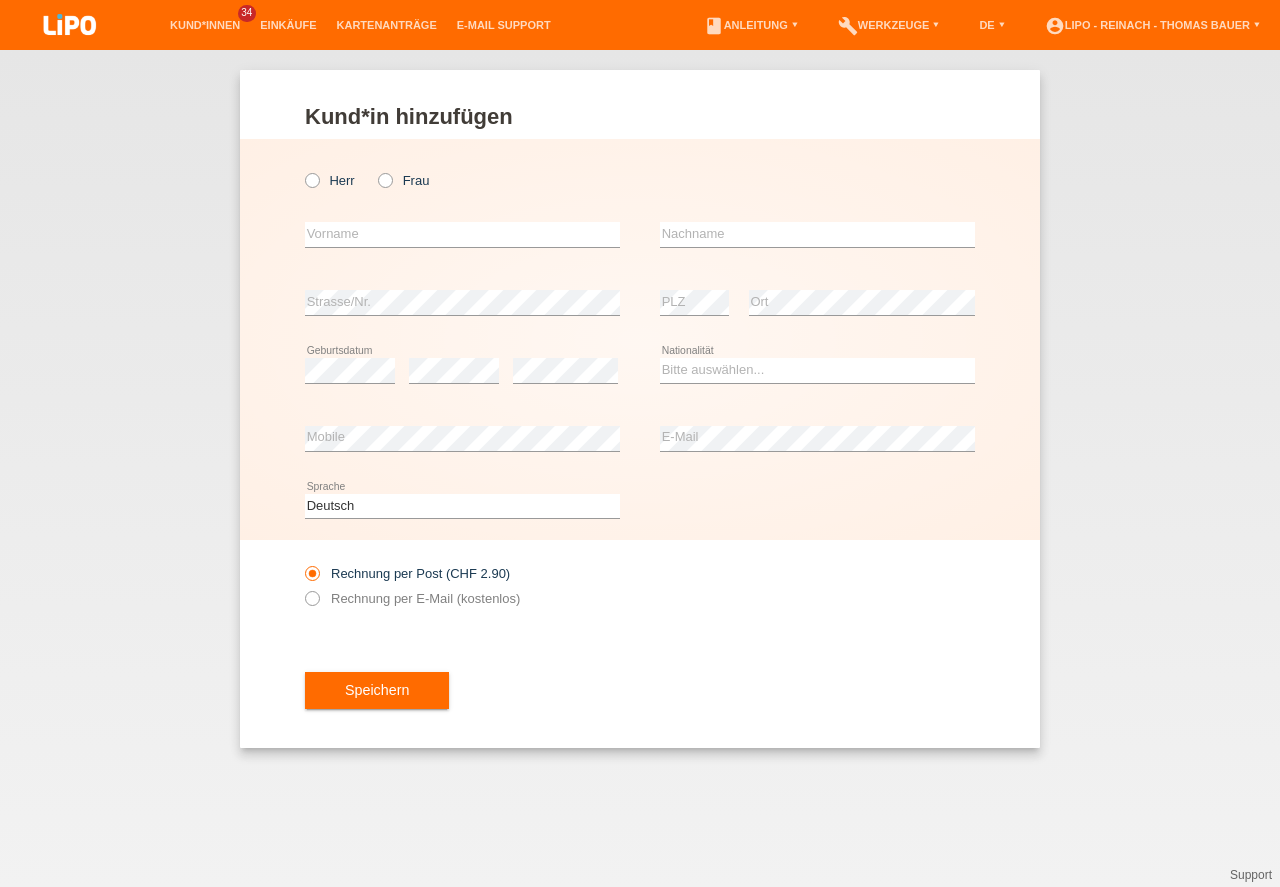 scroll, scrollTop: 0, scrollLeft: 0, axis: both 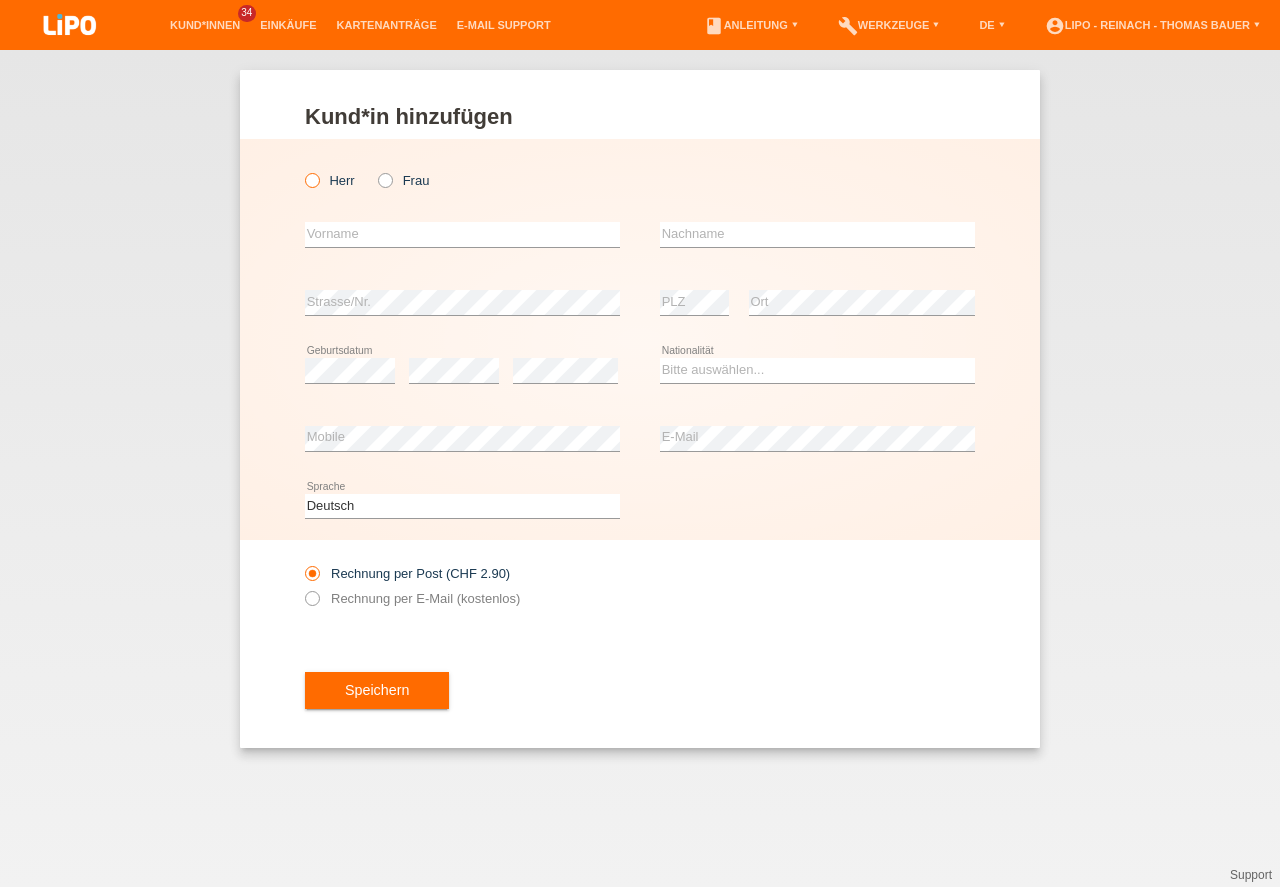 click at bounding box center (302, 170) 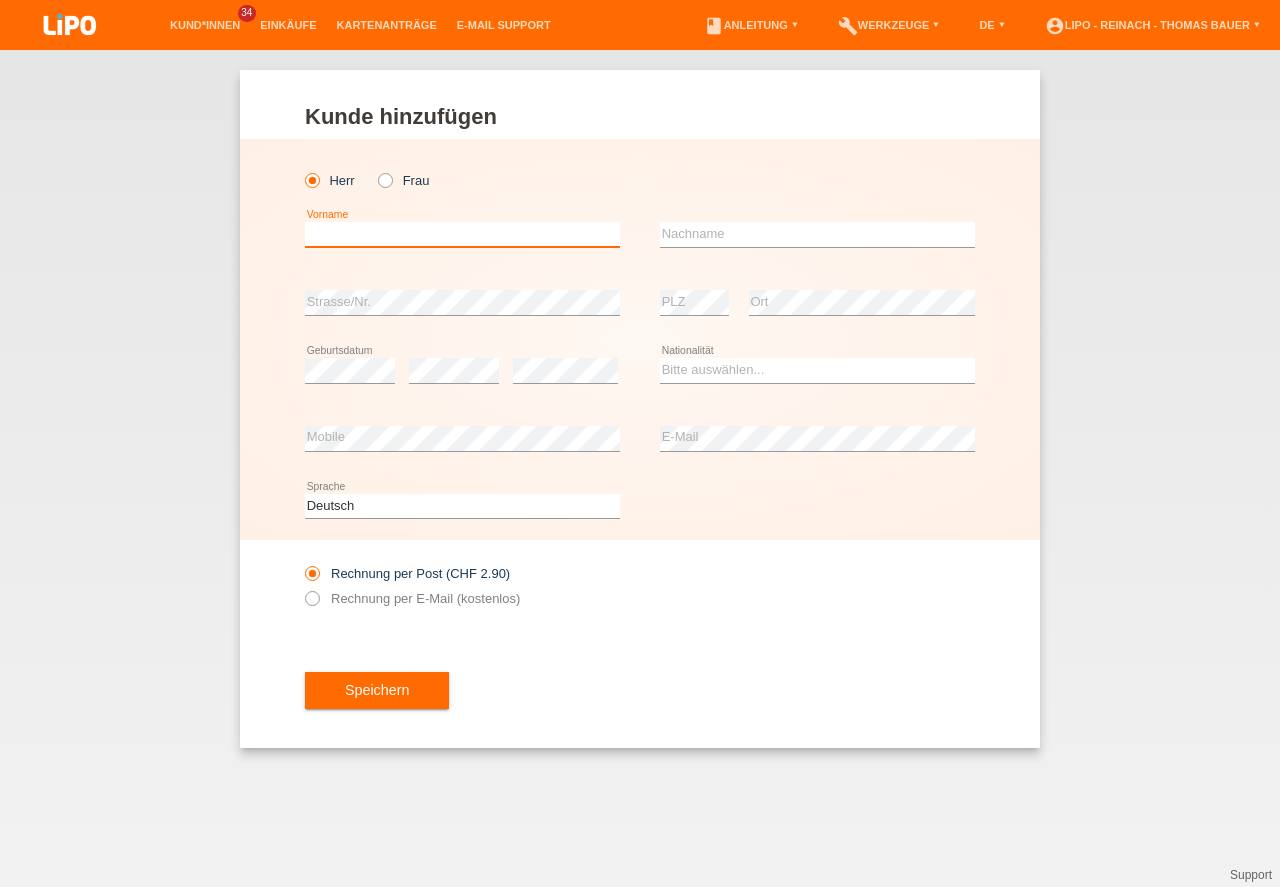 click at bounding box center (462, 234) 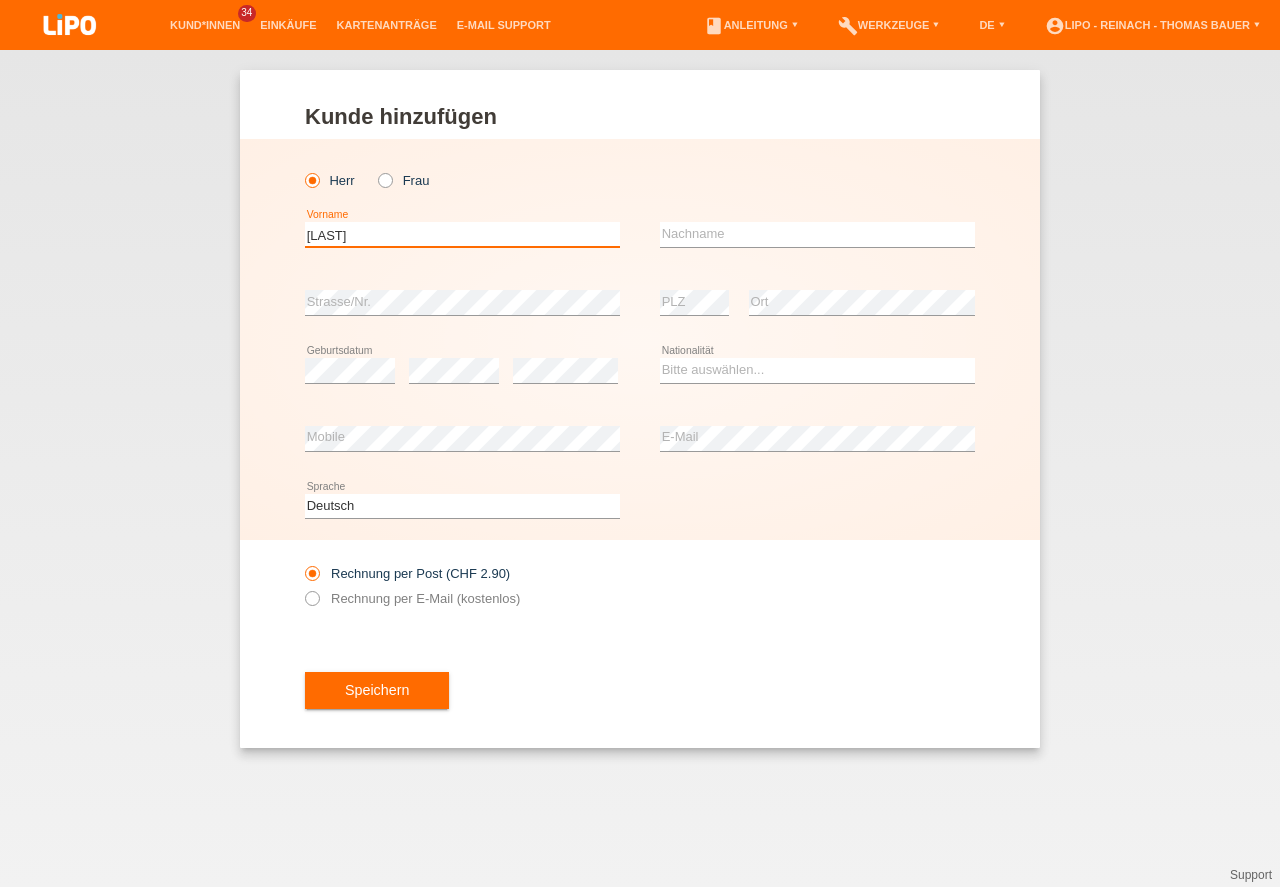 type on "[FIRST]" 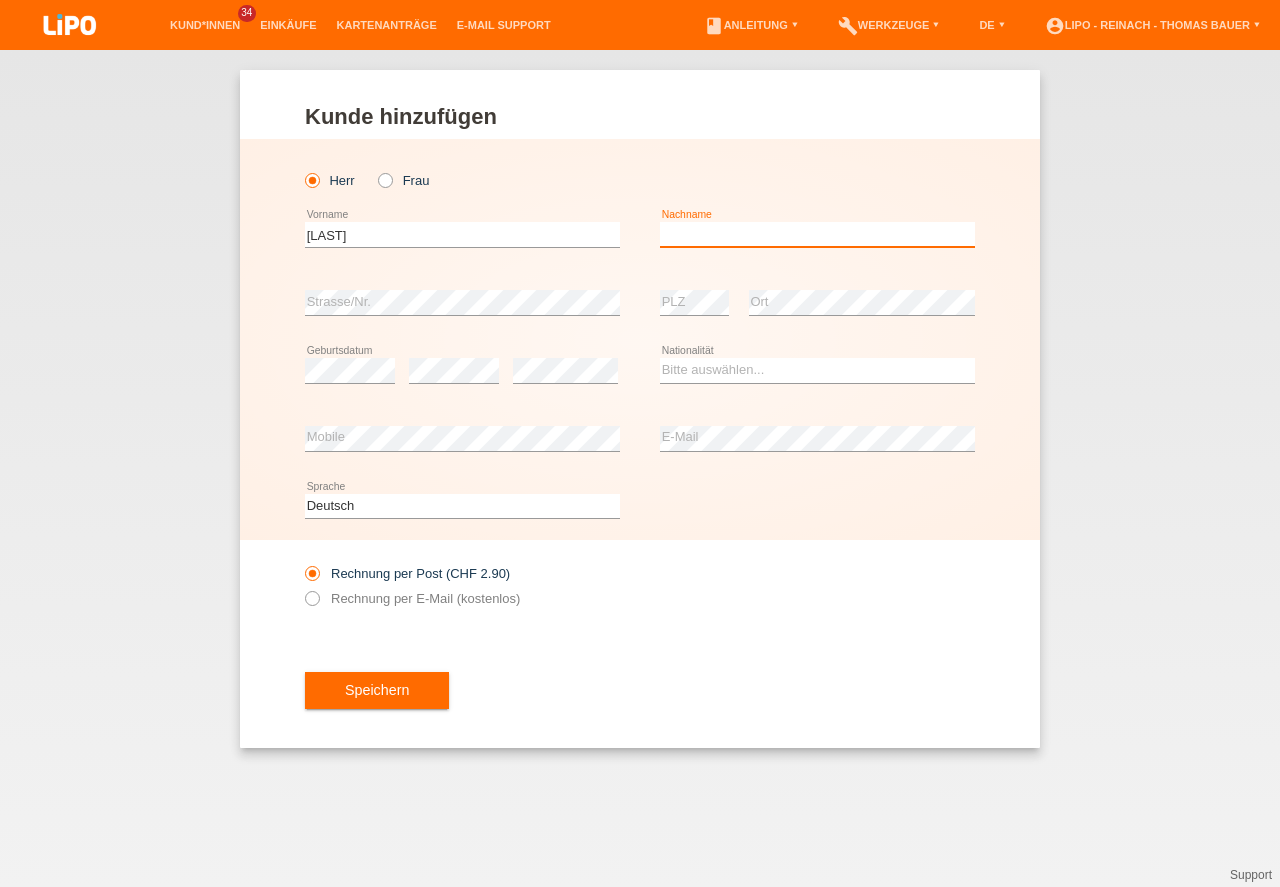 click at bounding box center (817, 234) 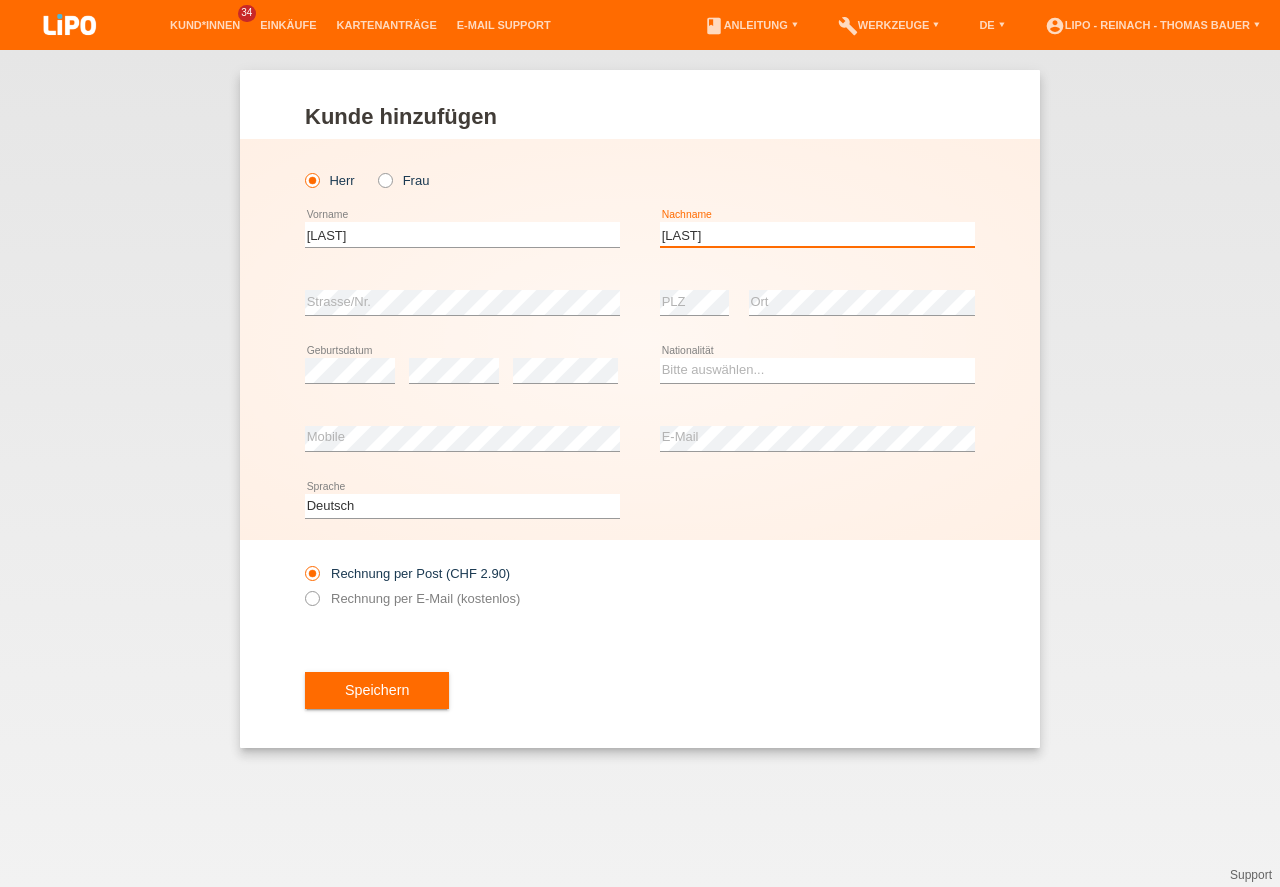 type on "[LAST]" 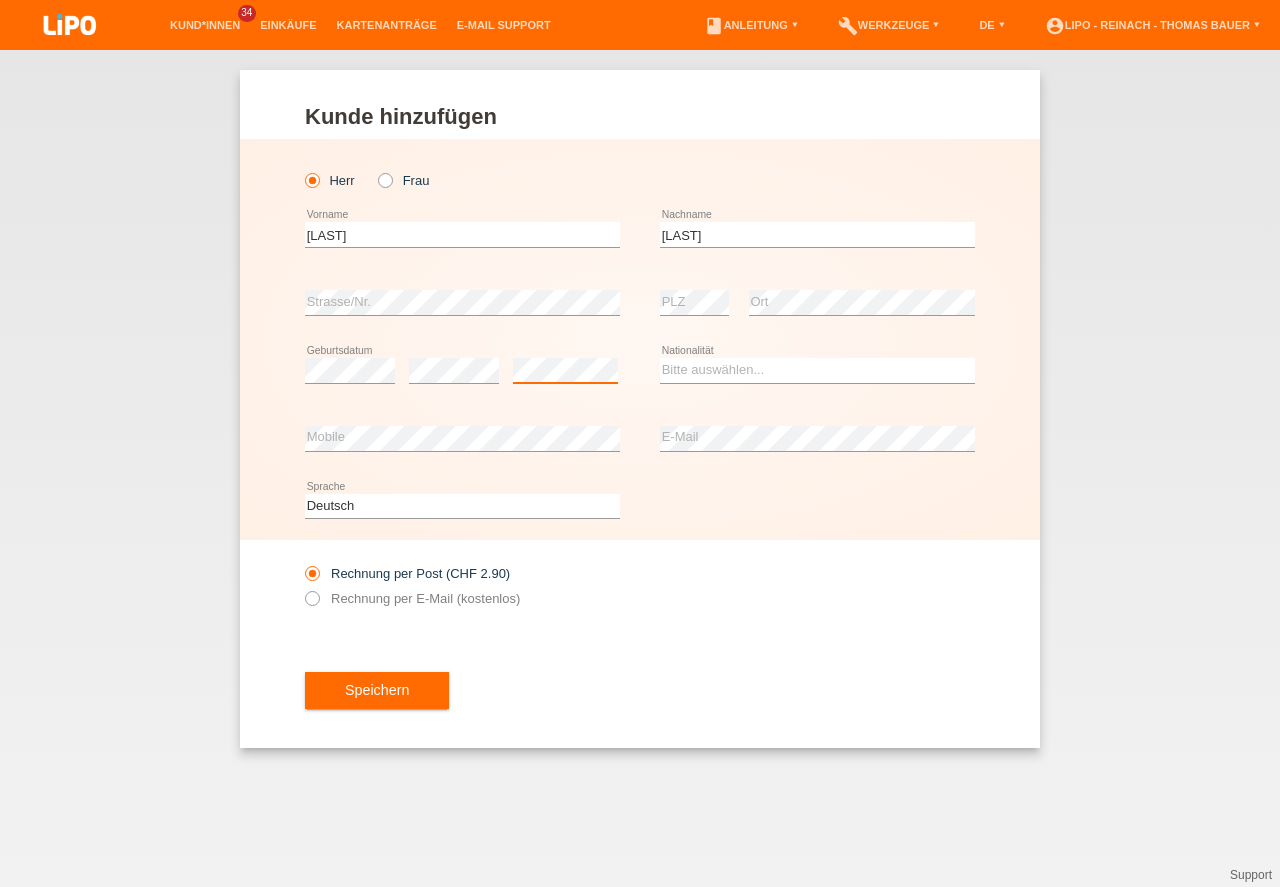 scroll, scrollTop: 0, scrollLeft: 0, axis: both 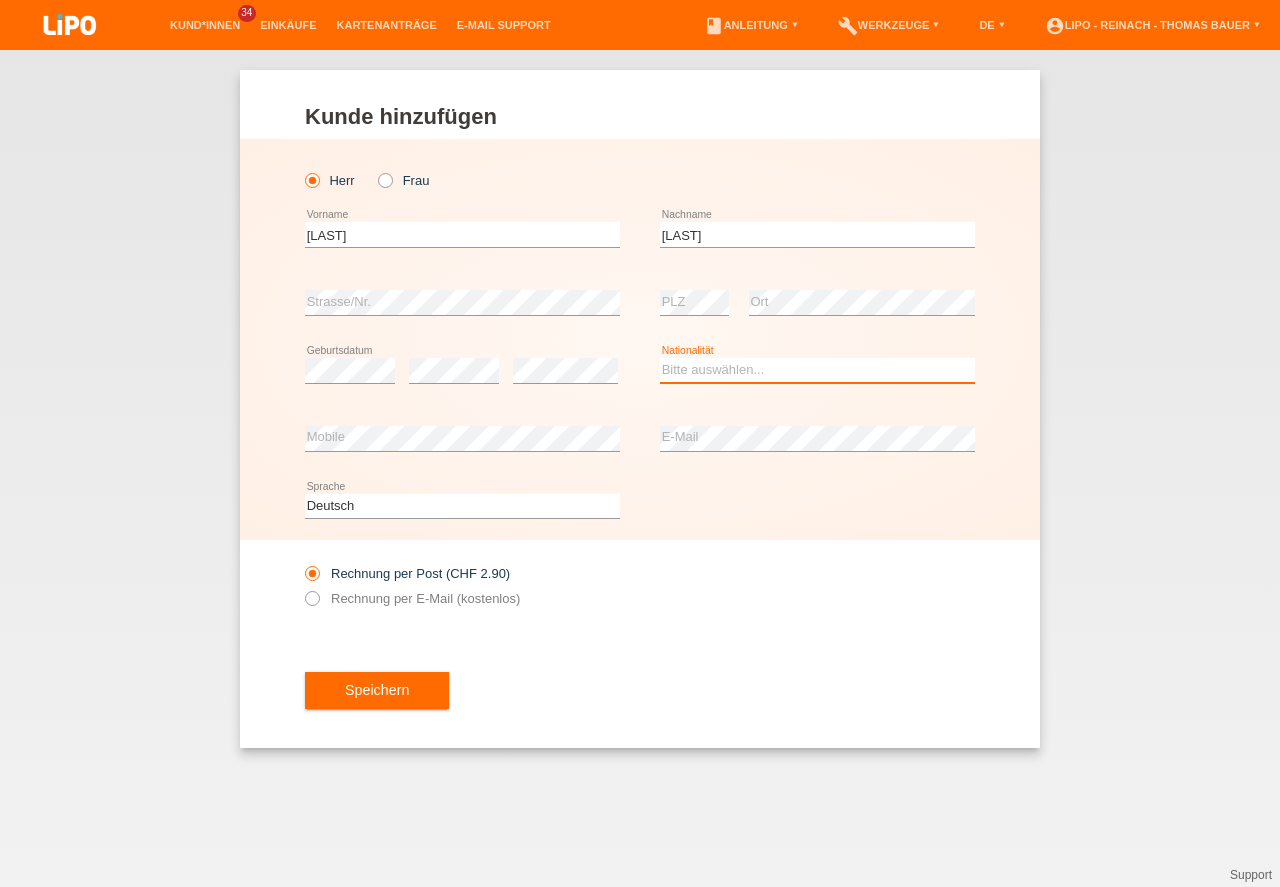 click on "Bitte auswählen...
Schweiz
Deutschland
Liechtenstein
Österreich
------------
Afghanistan
Ägypten
Åland
Albanien
Algerien" at bounding box center (817, 370) 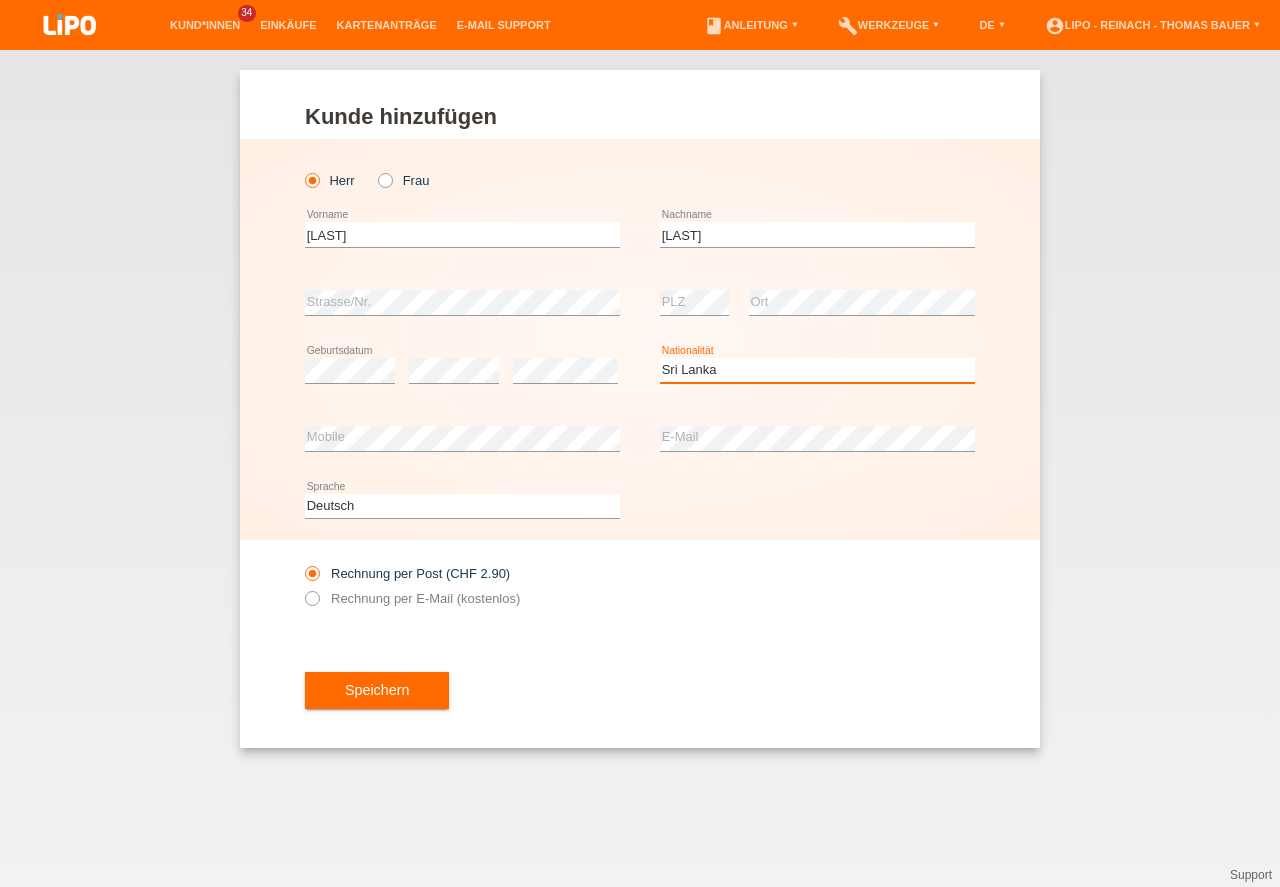 scroll, scrollTop: 0, scrollLeft: 0, axis: both 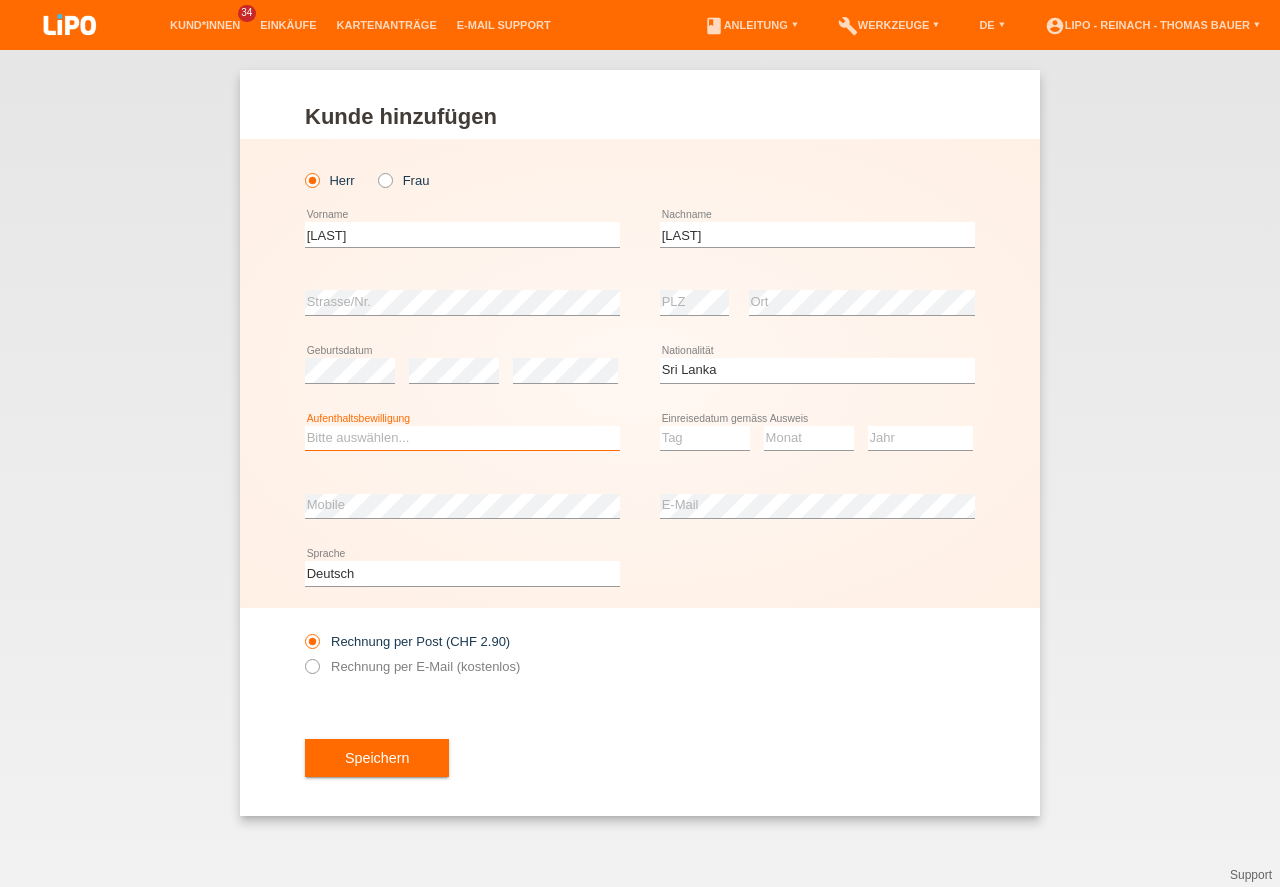 click on "Bitte auswählen...
C
B
B - Flüchtlingsstatus
Andere" at bounding box center [462, 438] 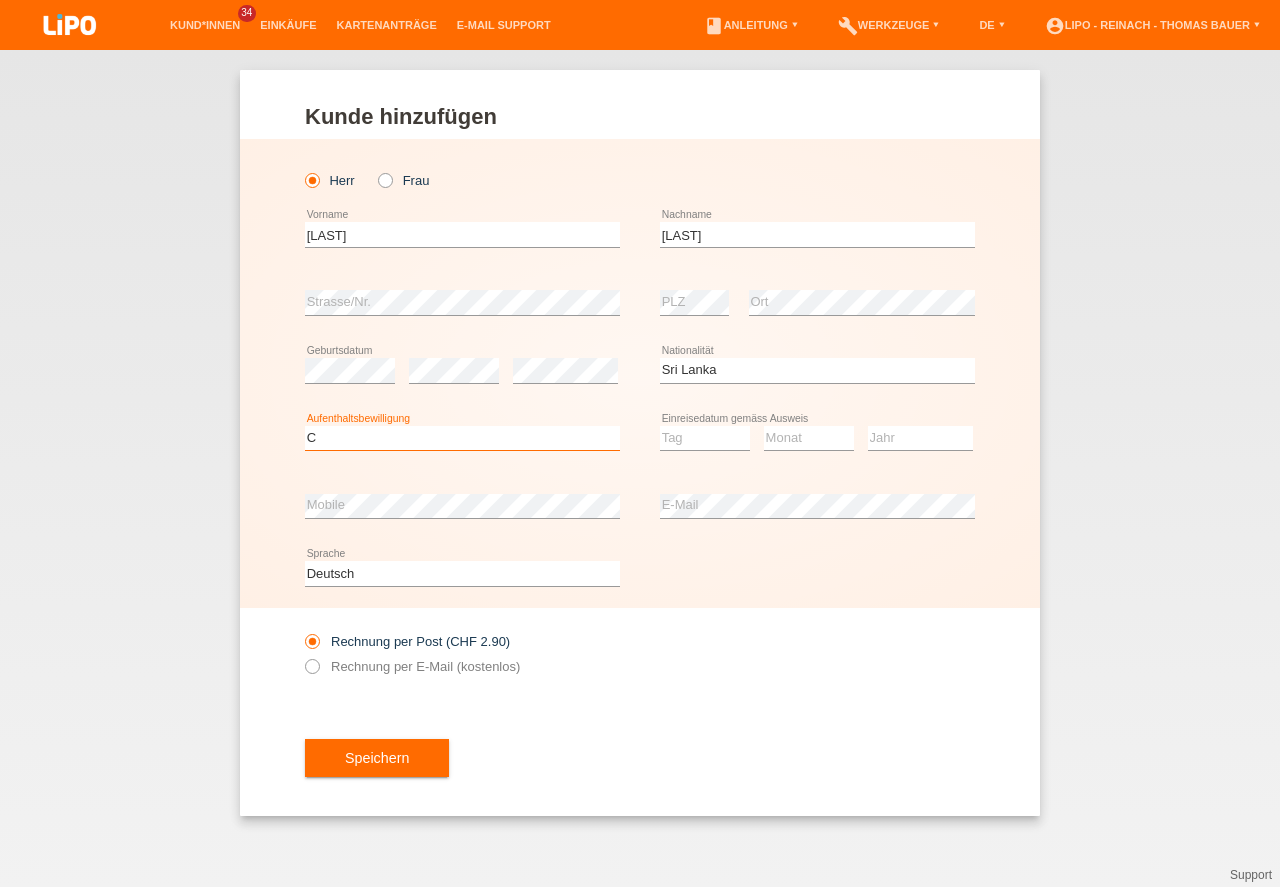 click on "C" at bounding box center (0, 0) 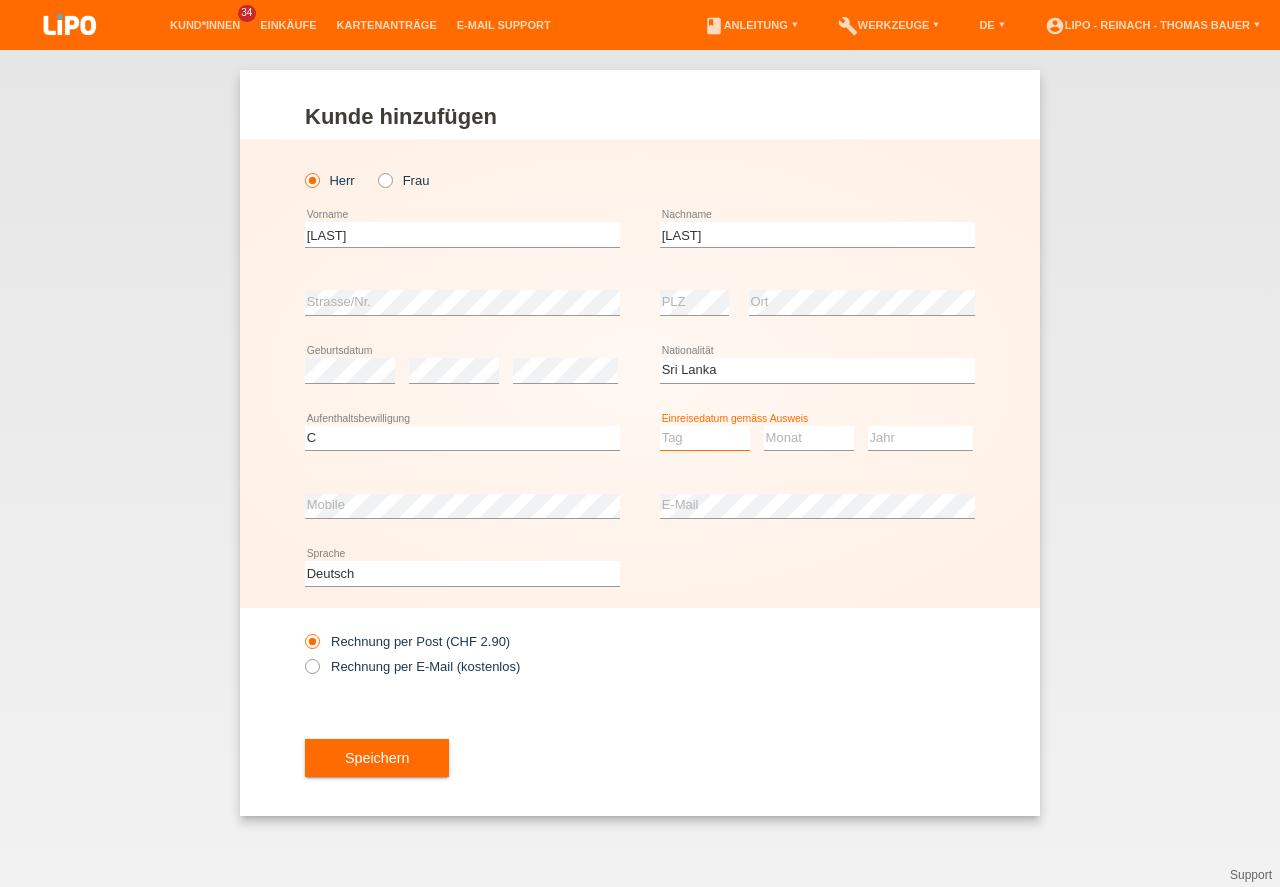click on "Tag
01
02
03
04
05
06
07
08
09
10 11" at bounding box center (705, 438) 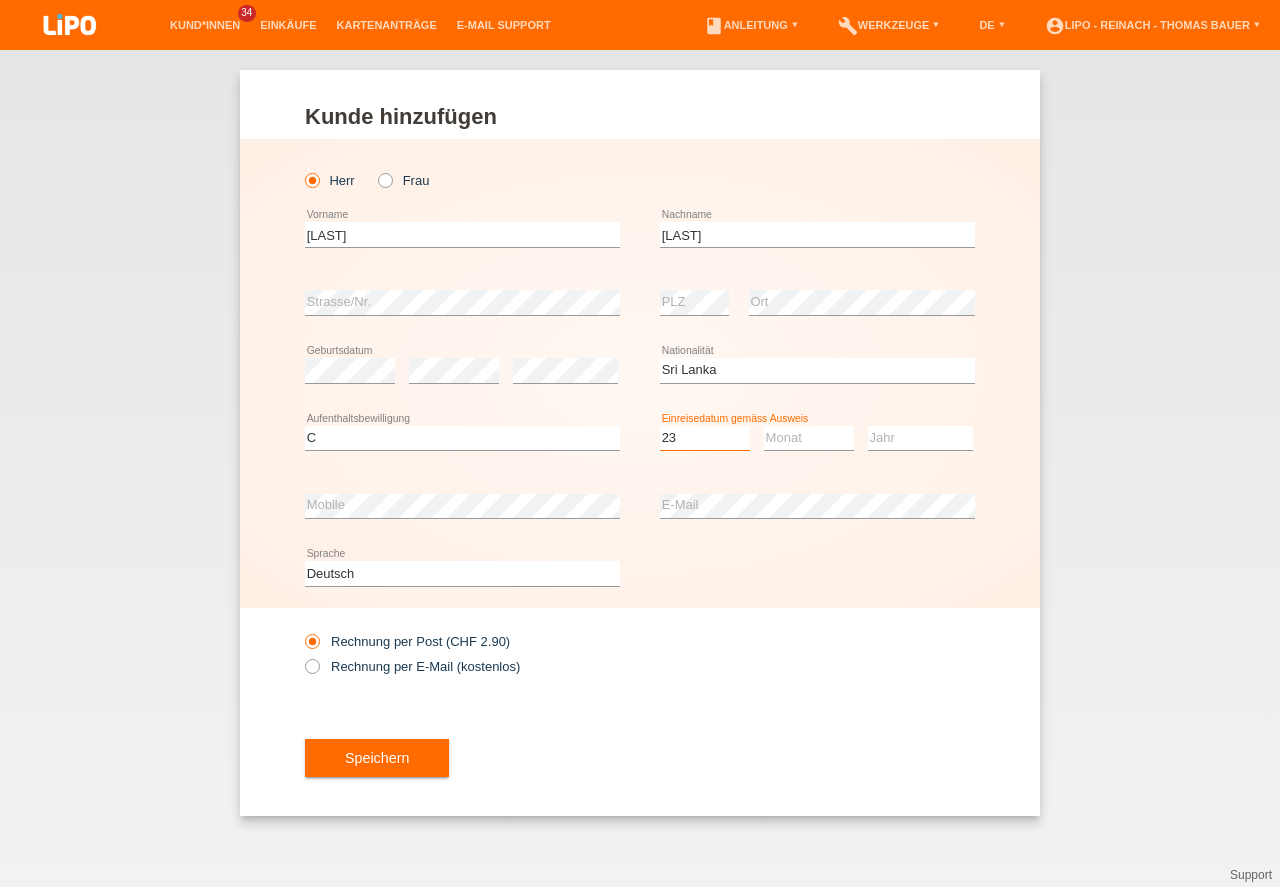 click on "23" at bounding box center [0, 0] 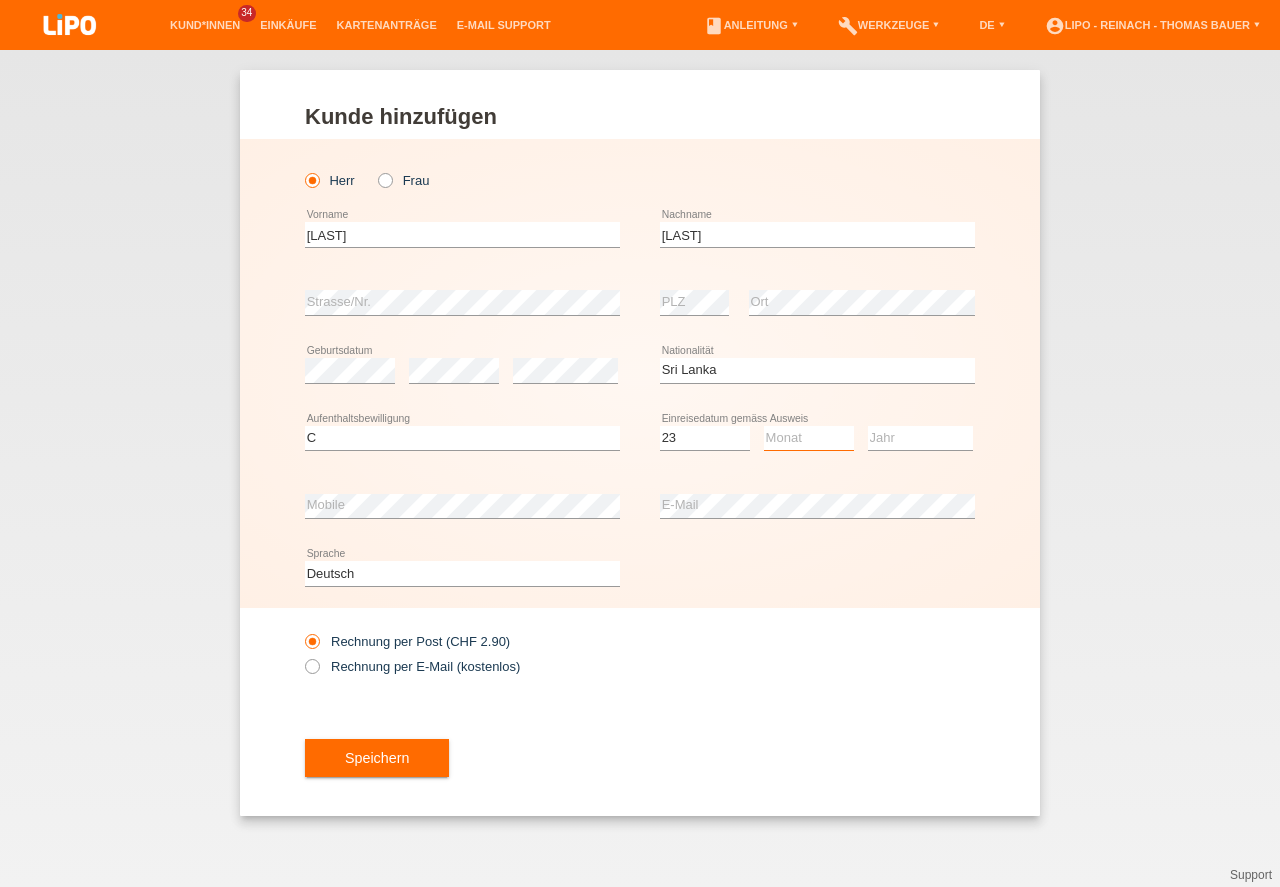 click on "Monat
01
02
03
04
05
06
07
08
09
10 11" at bounding box center (809, 438) 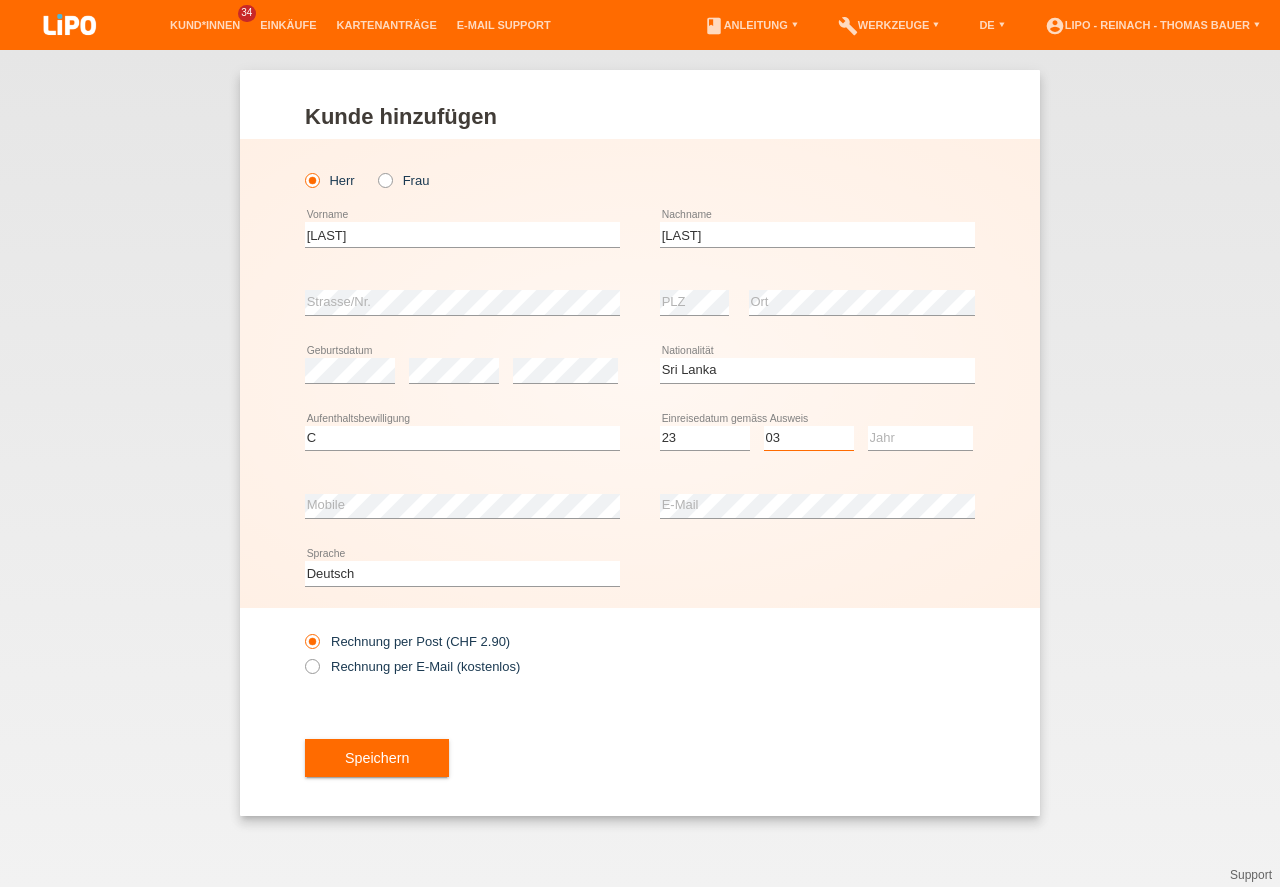 click on "03" at bounding box center [0, 0] 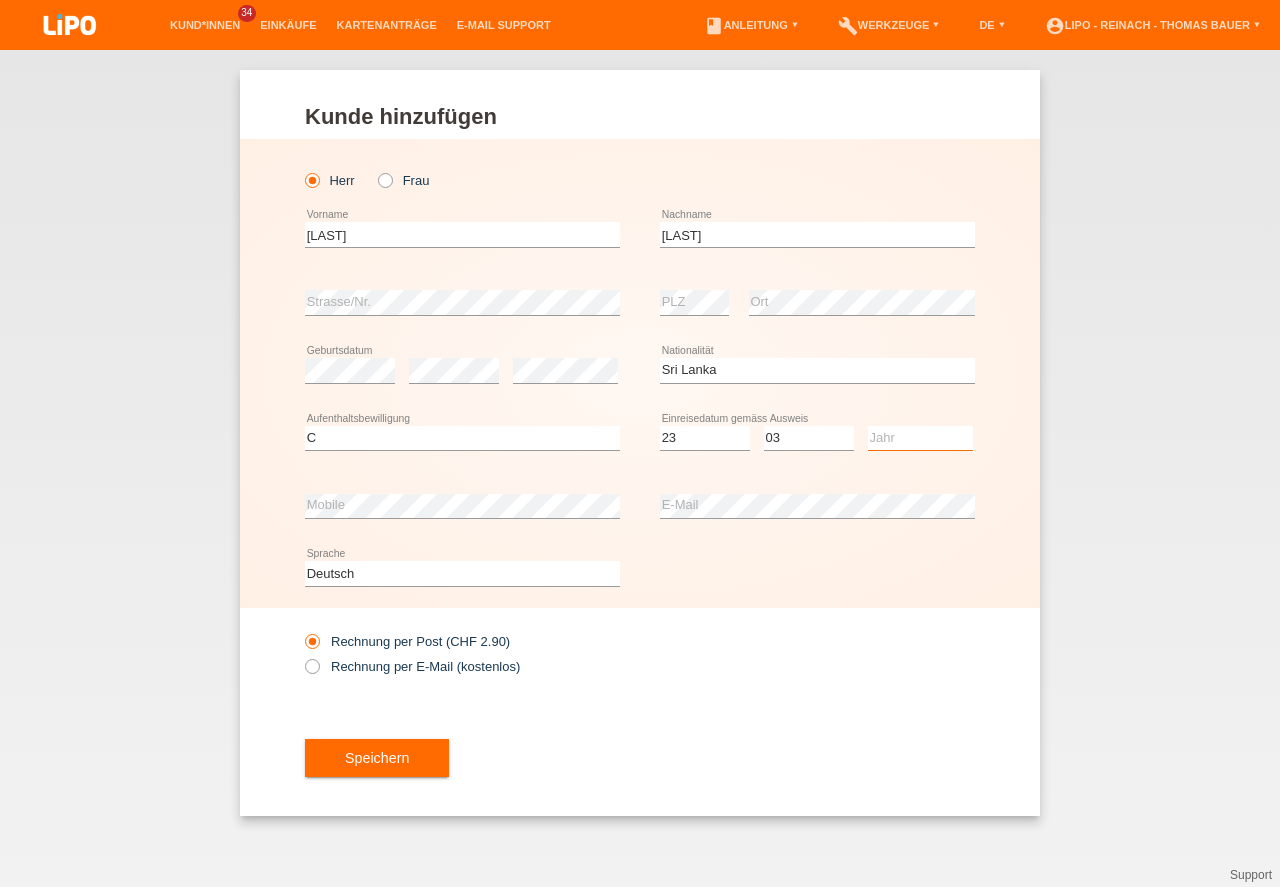 click on "Jahr
2025
2024
2023
2022
2021
2020
2019
2018
2017 2016 2015 2014 2013 2012 2011 2010 2009 2008 2007 2006 2005 2004 2003 2002 2001" at bounding box center [920, 438] 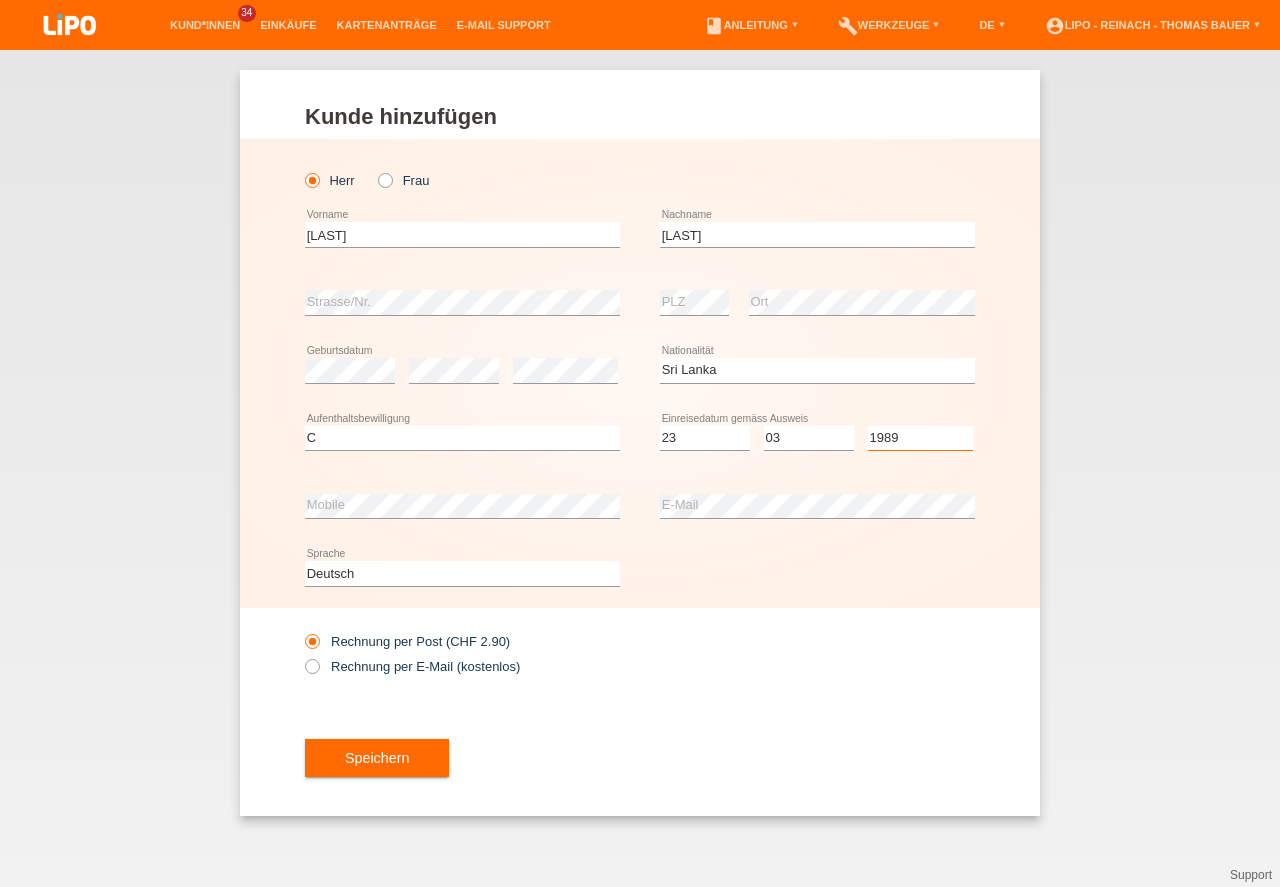 scroll, scrollTop: 0, scrollLeft: 0, axis: both 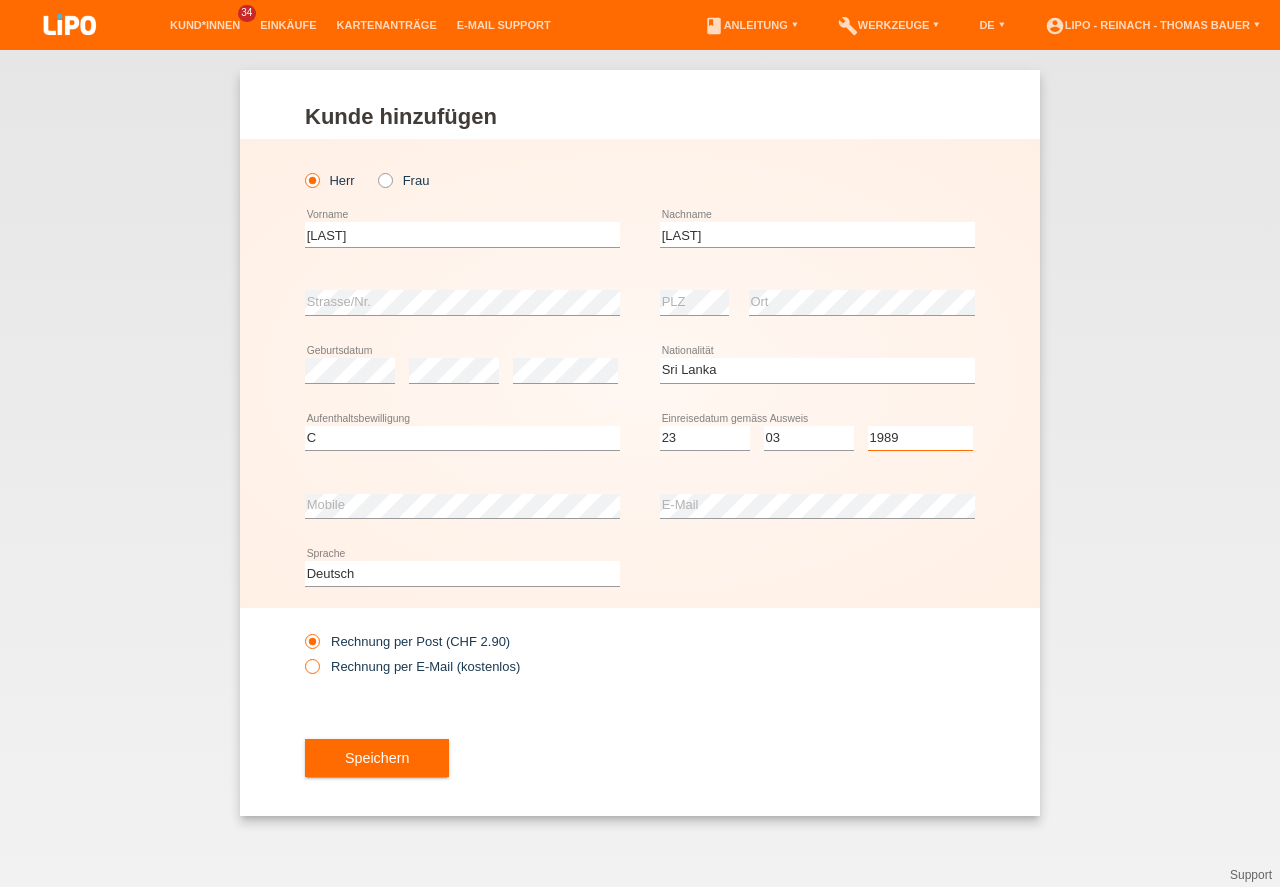 select on "1989" 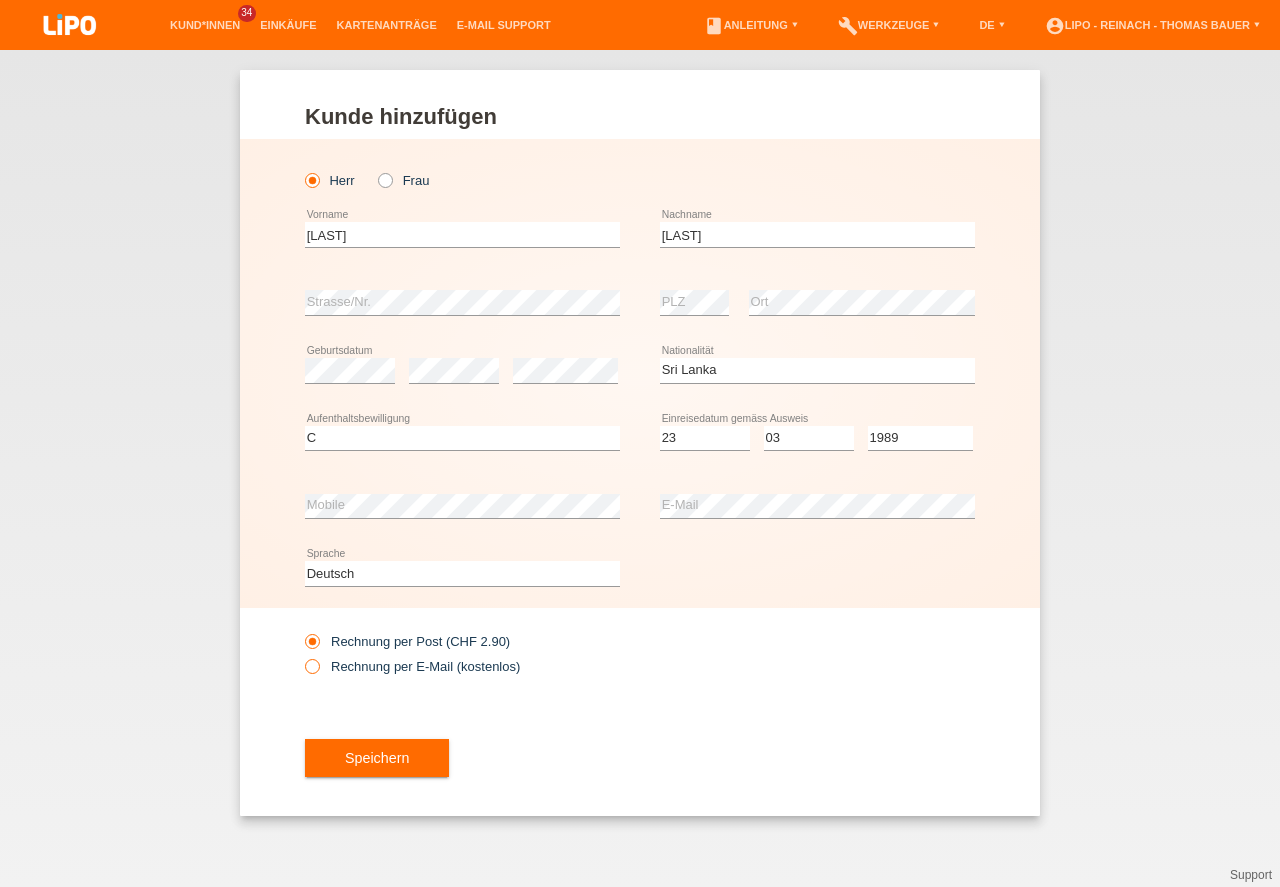 click on "Rechnung per E-Mail                                                                                            (kostenlos)" at bounding box center (412, 666) 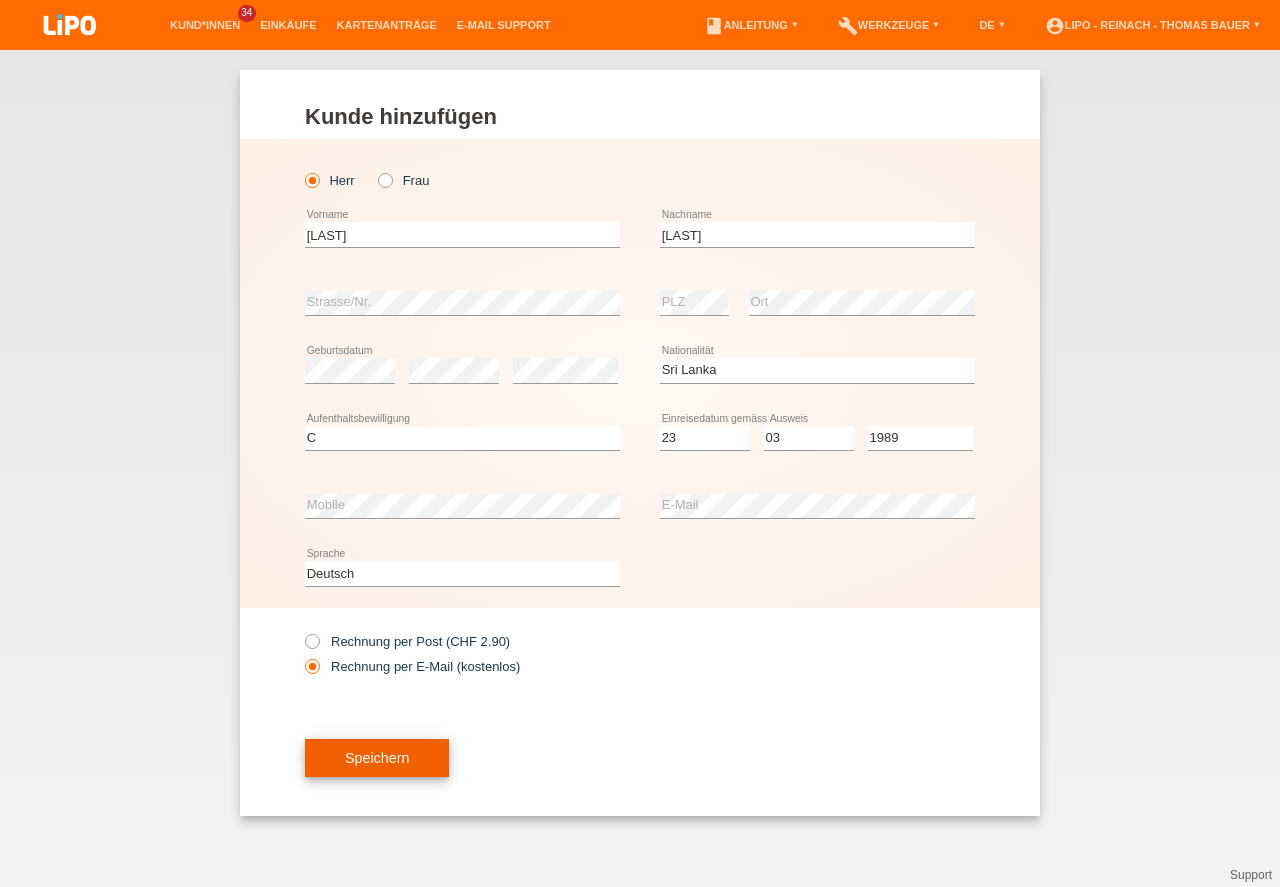 click on "Speichern" at bounding box center (377, 758) 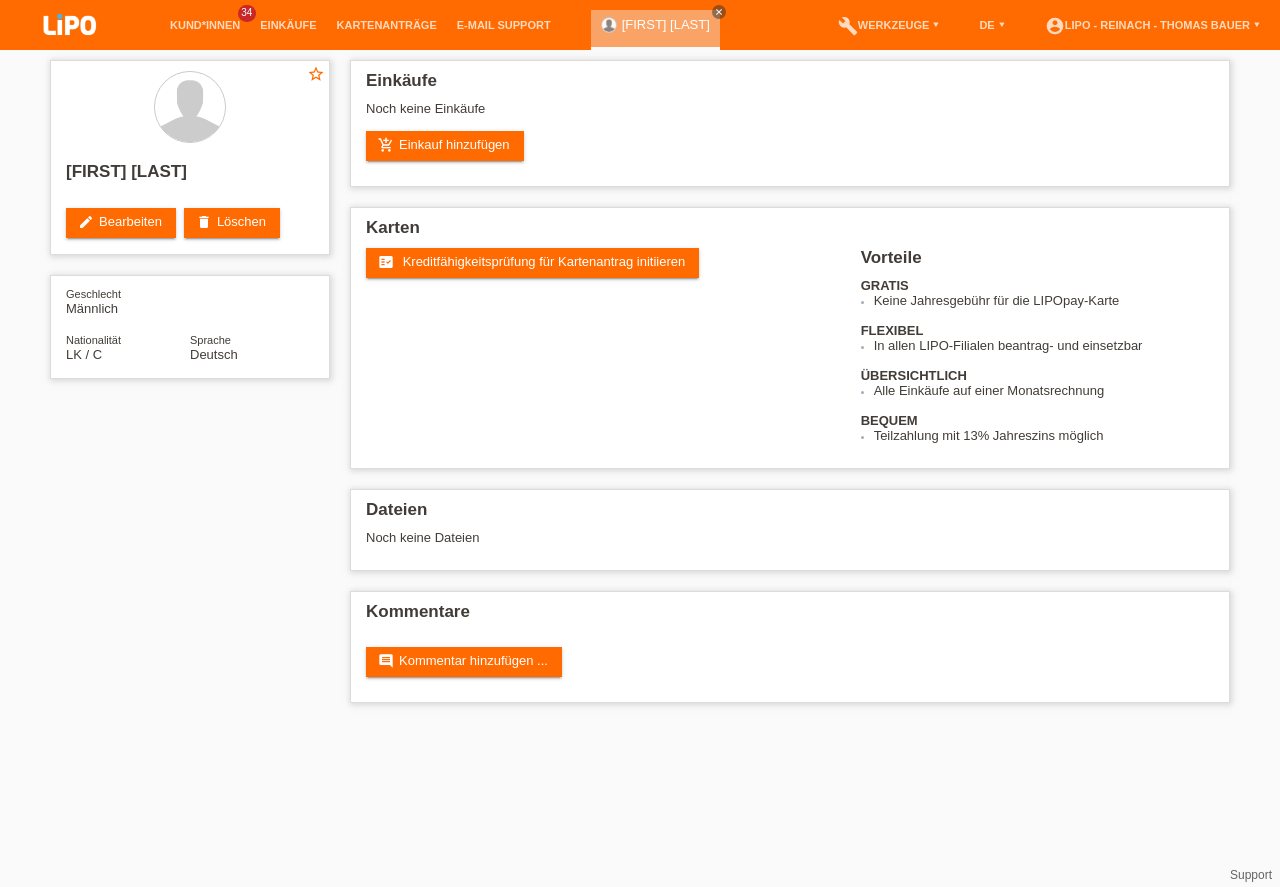 scroll, scrollTop: 0, scrollLeft: 0, axis: both 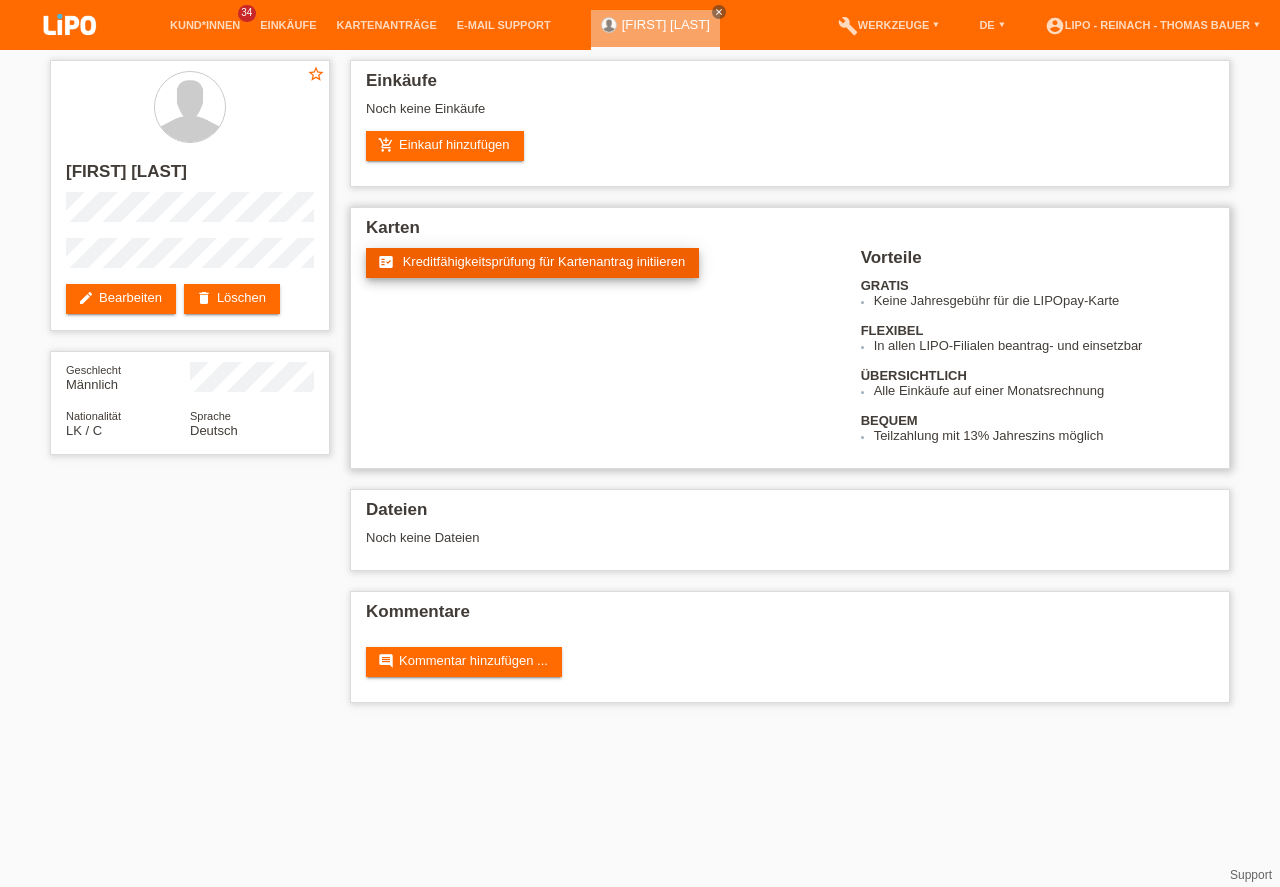 click on "Kreditfähigkeitsprüfung für Kartenantrag initiieren" at bounding box center [544, 261] 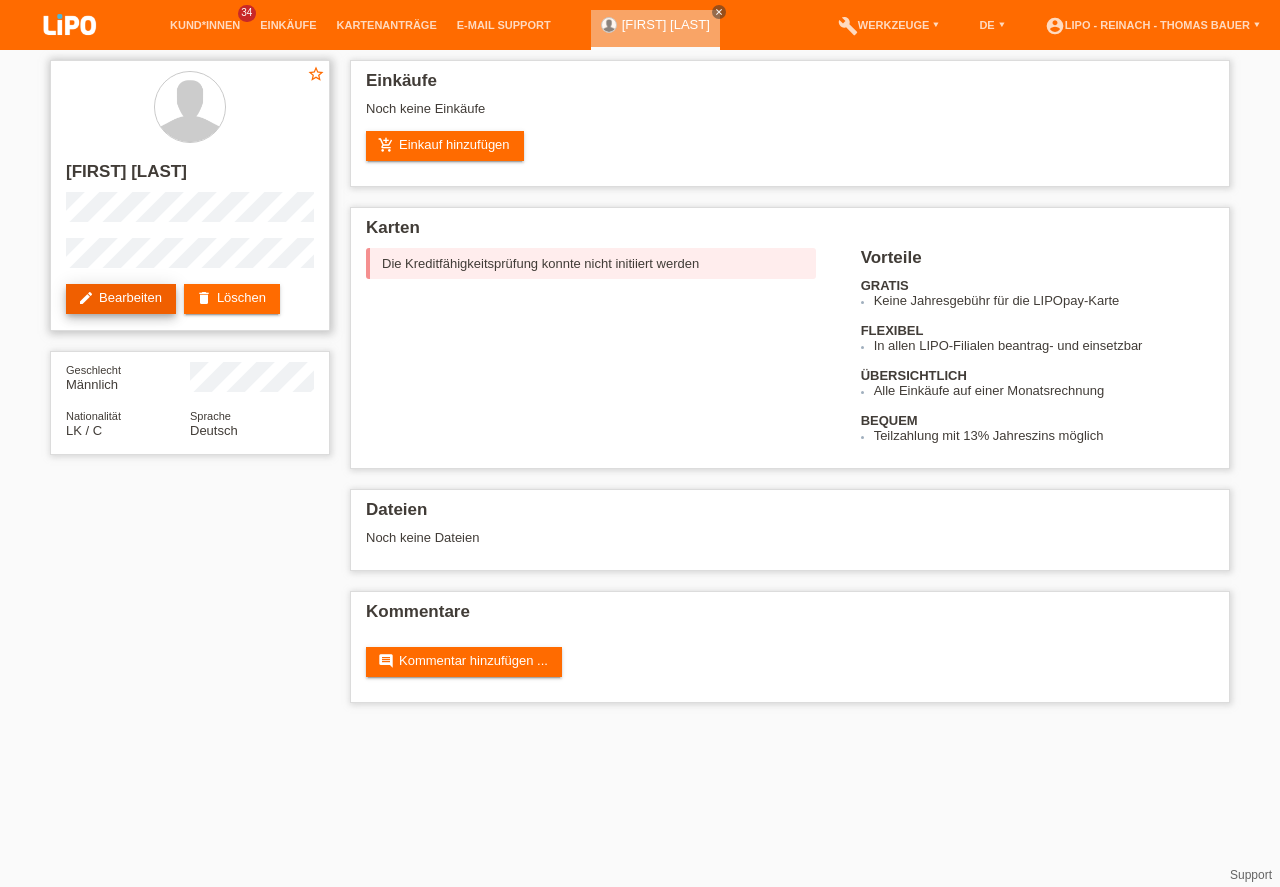 click on "edit  Bearbeiten" at bounding box center (121, 299) 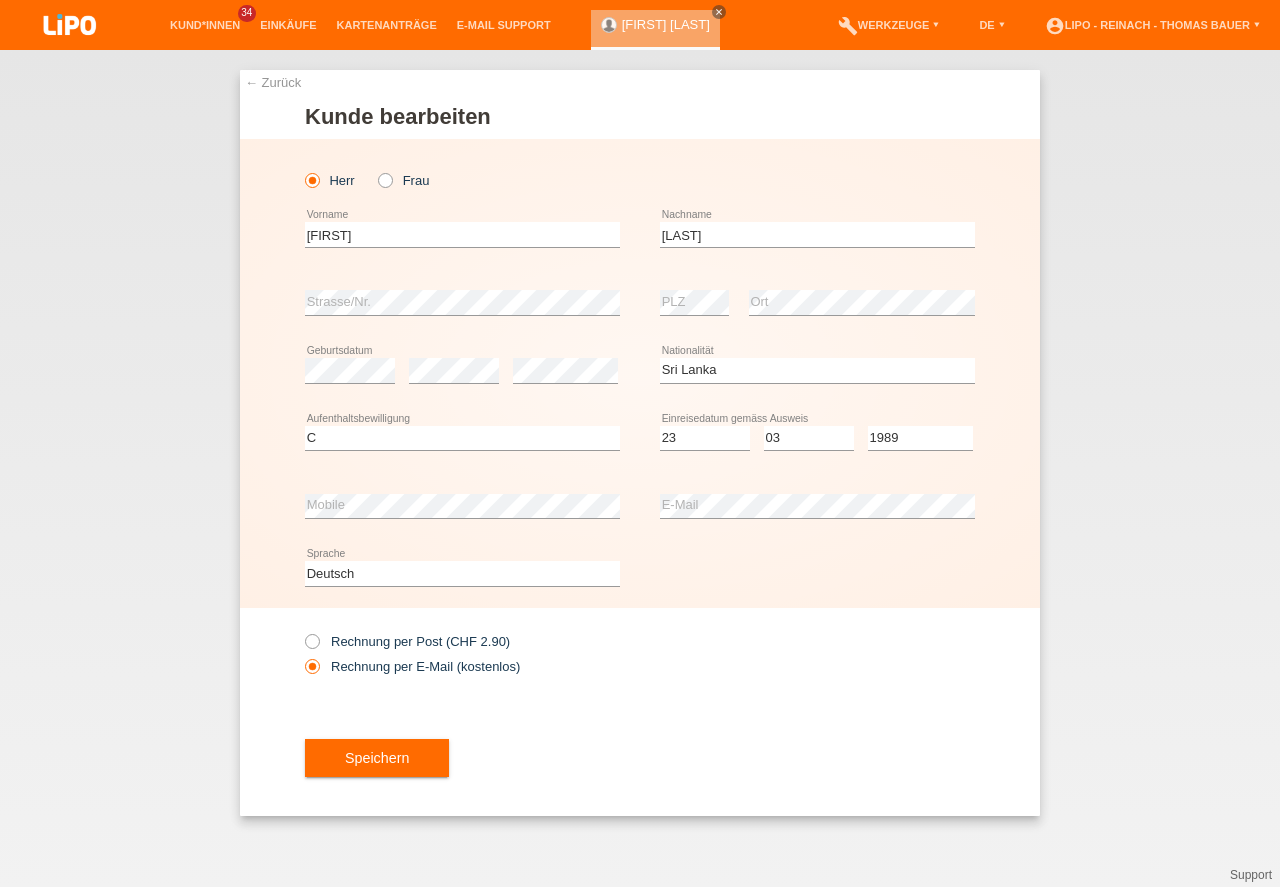 select on "LK" 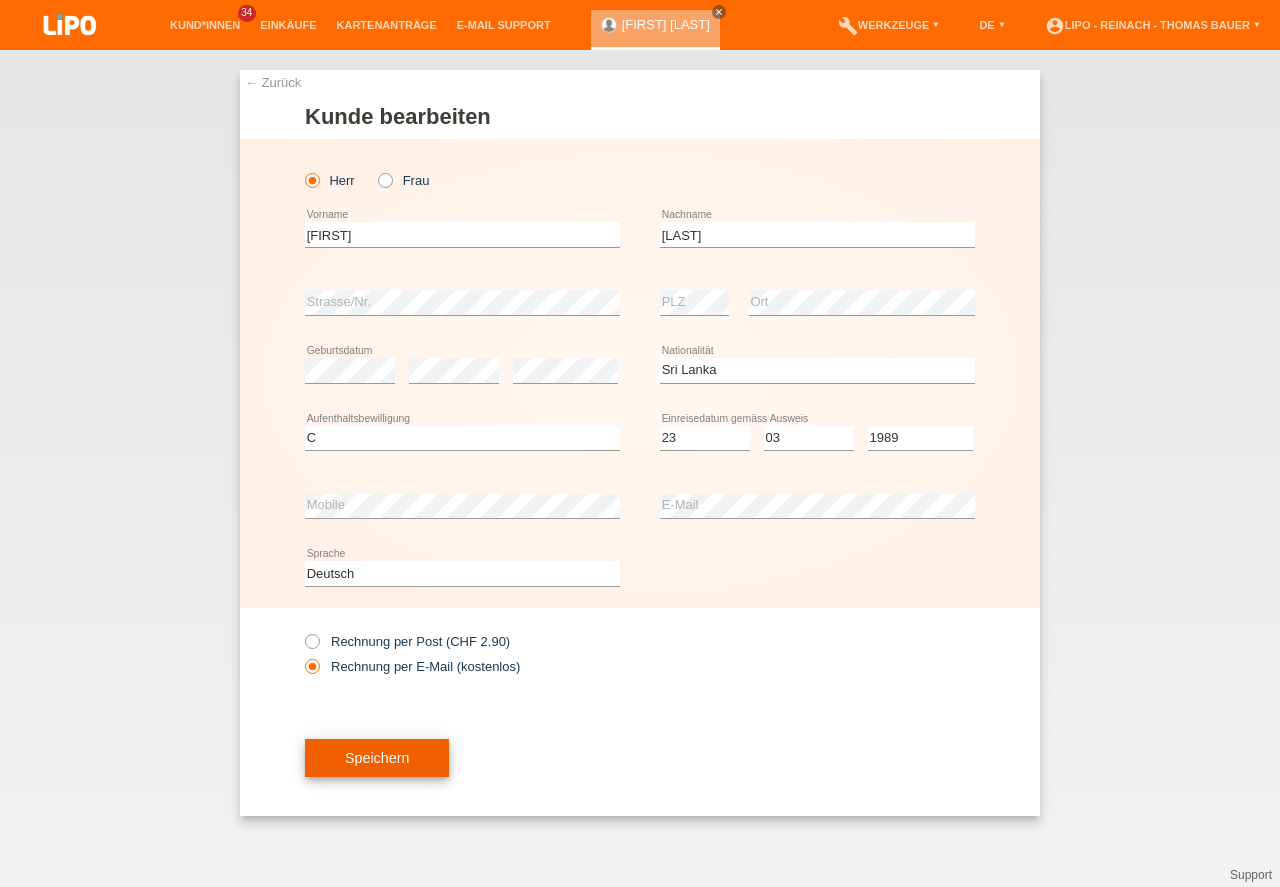 scroll, scrollTop: 0, scrollLeft: 0, axis: both 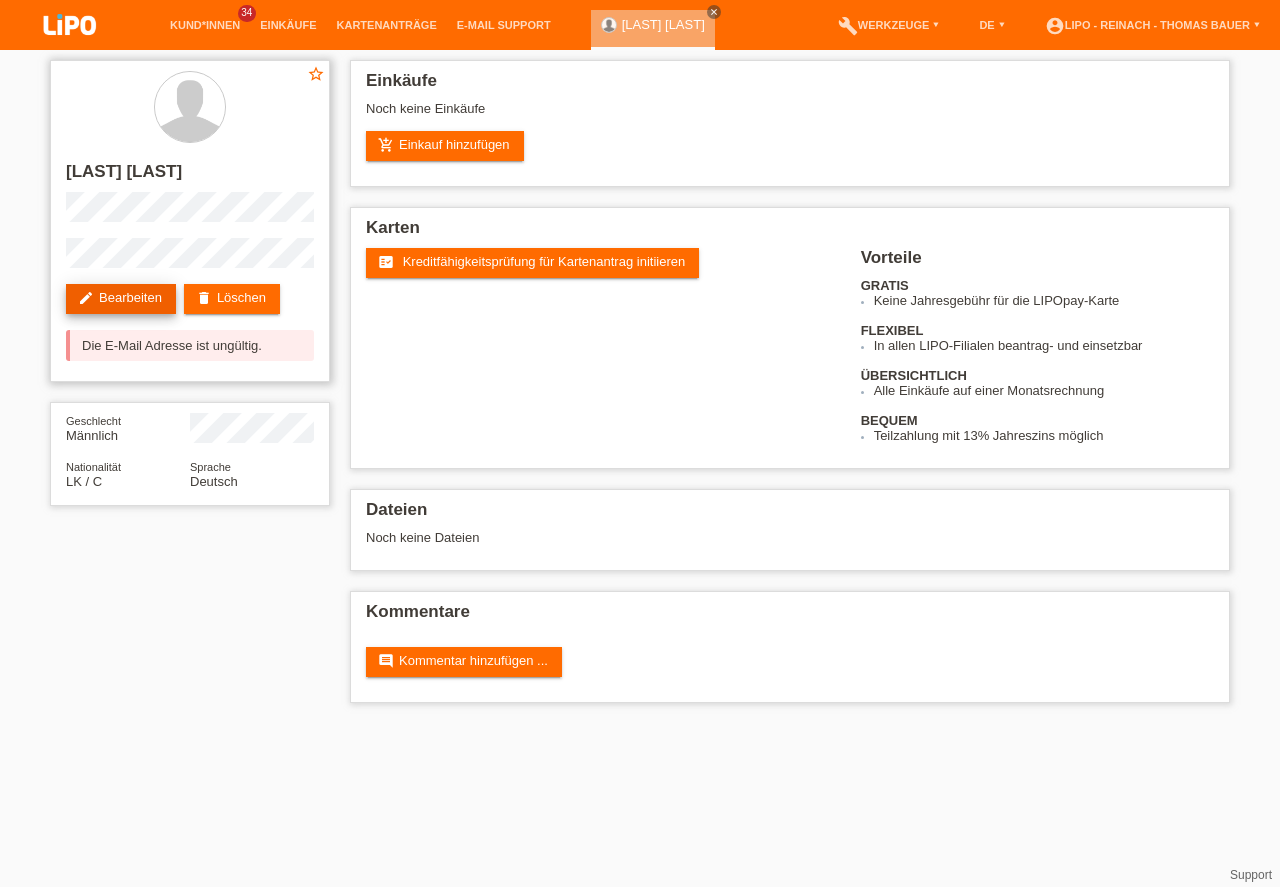 click on "edit  Bearbeiten" at bounding box center (121, 299) 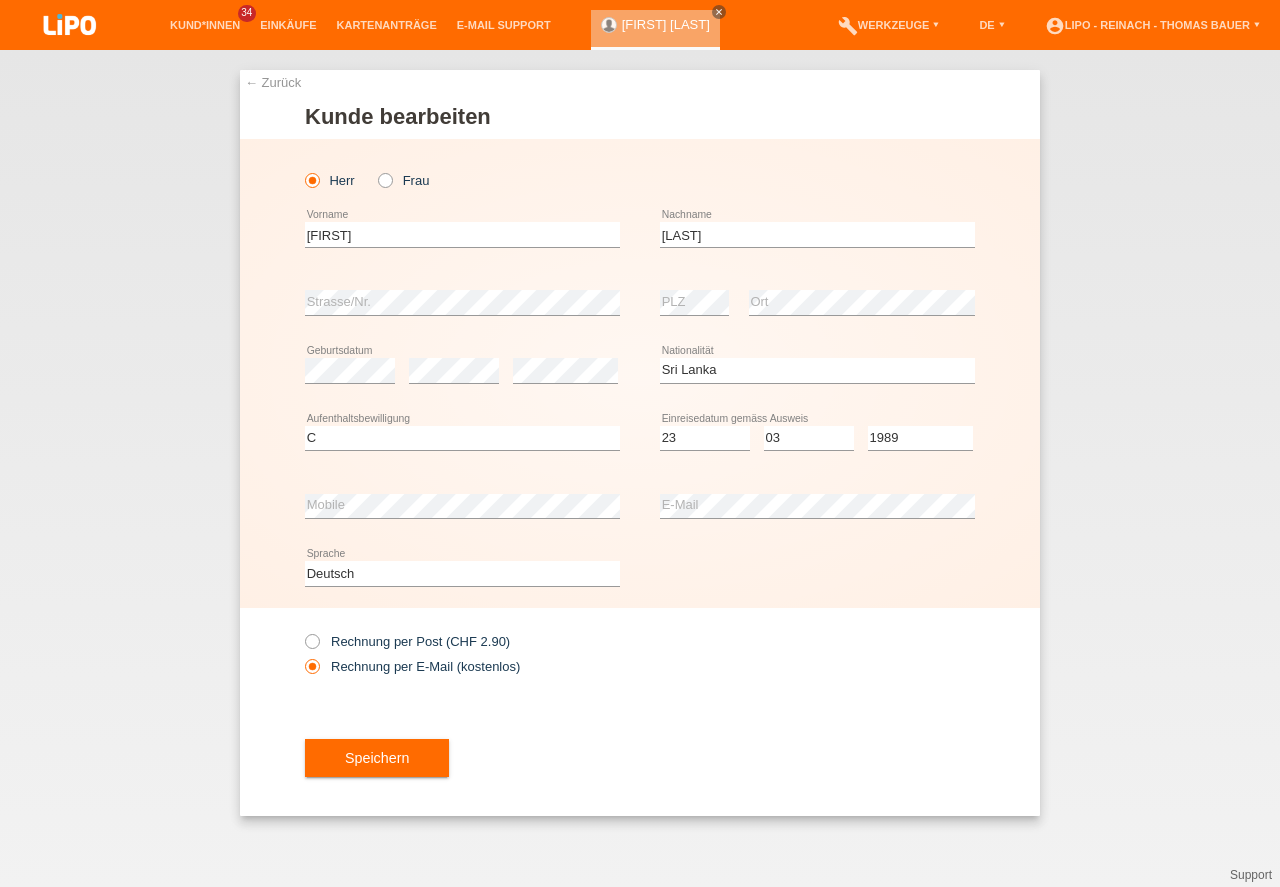 select on "LK" 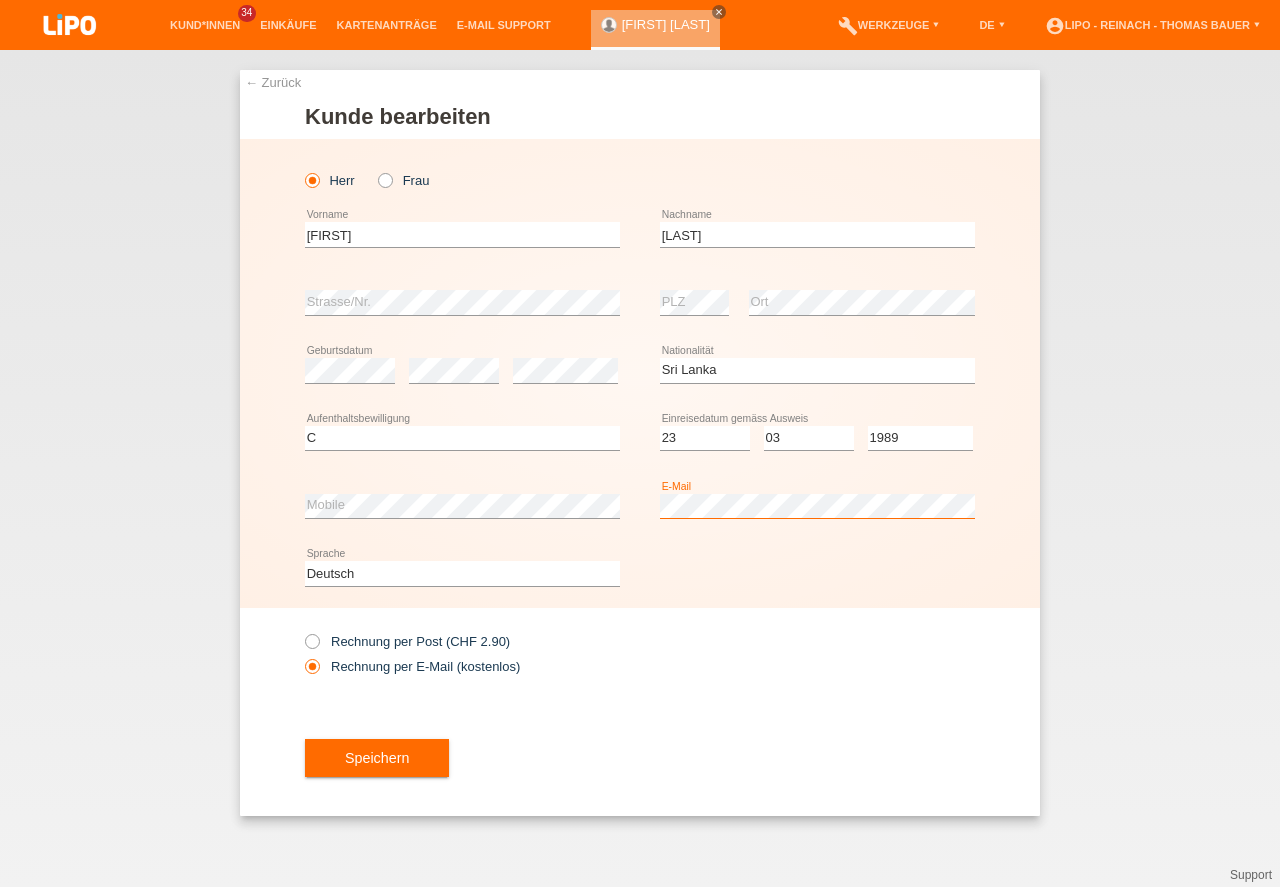 scroll, scrollTop: 0, scrollLeft: 0, axis: both 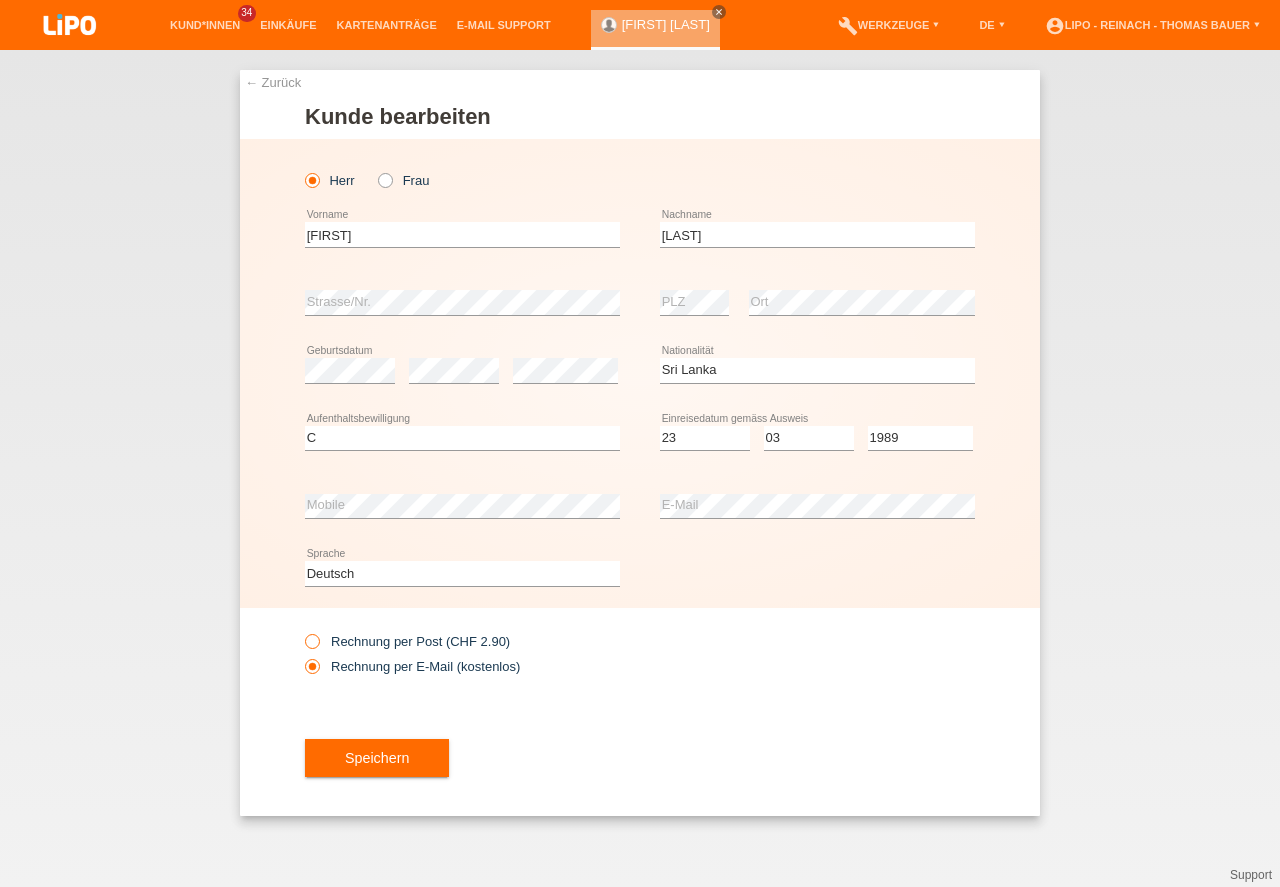 click at bounding box center [302, 631] 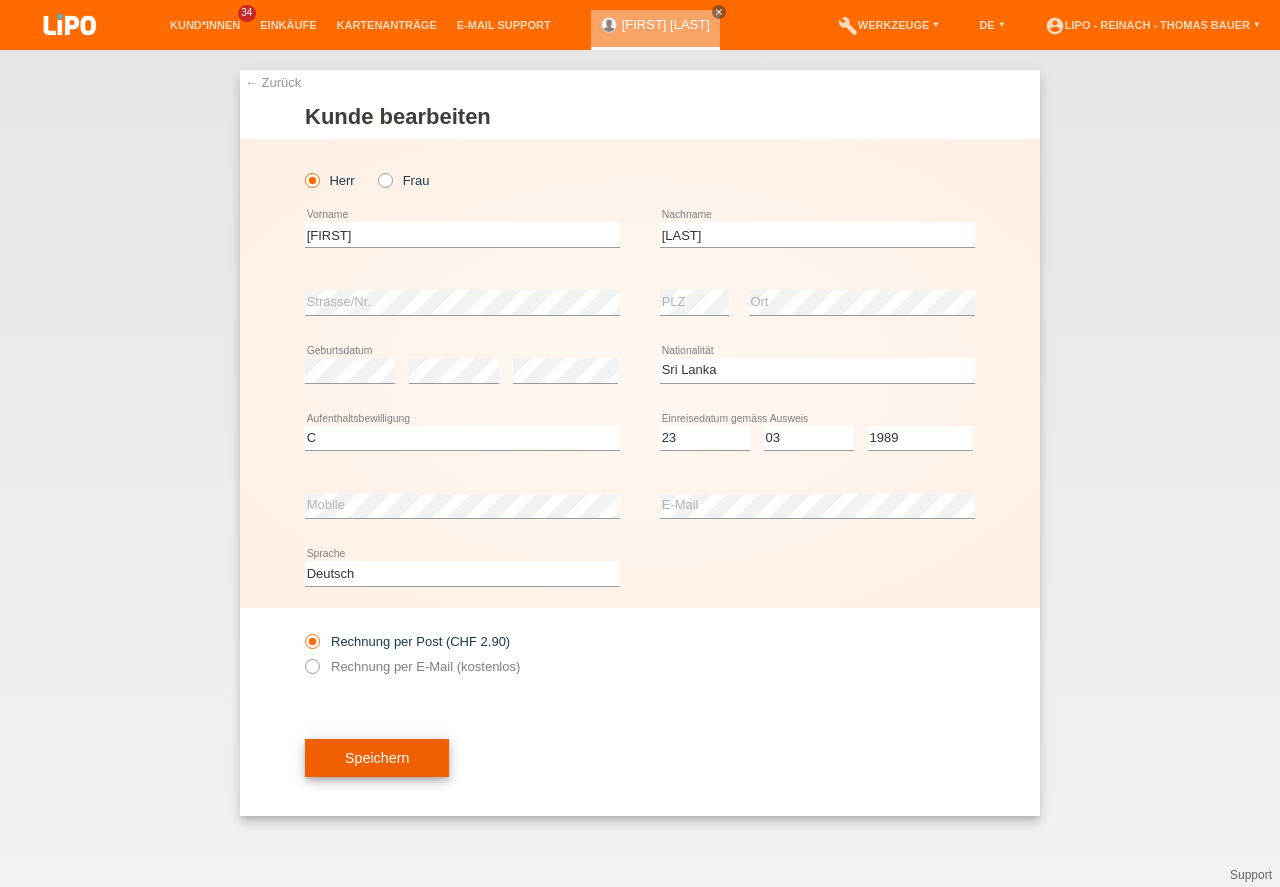 click on "Speichern" at bounding box center (377, 758) 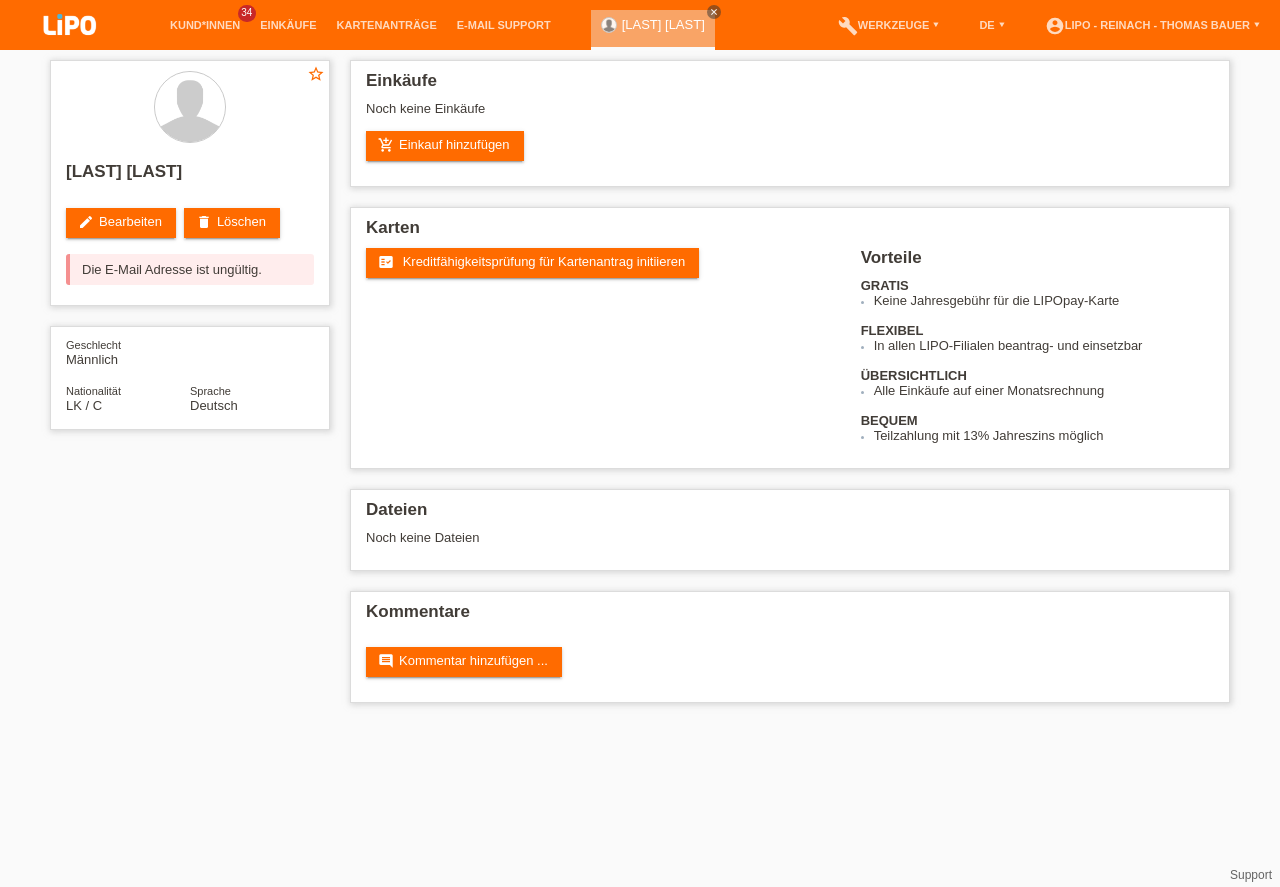 click on "Kreditfähigkeitsprüfung für Kartenantrag initiieren" at bounding box center [544, 261] 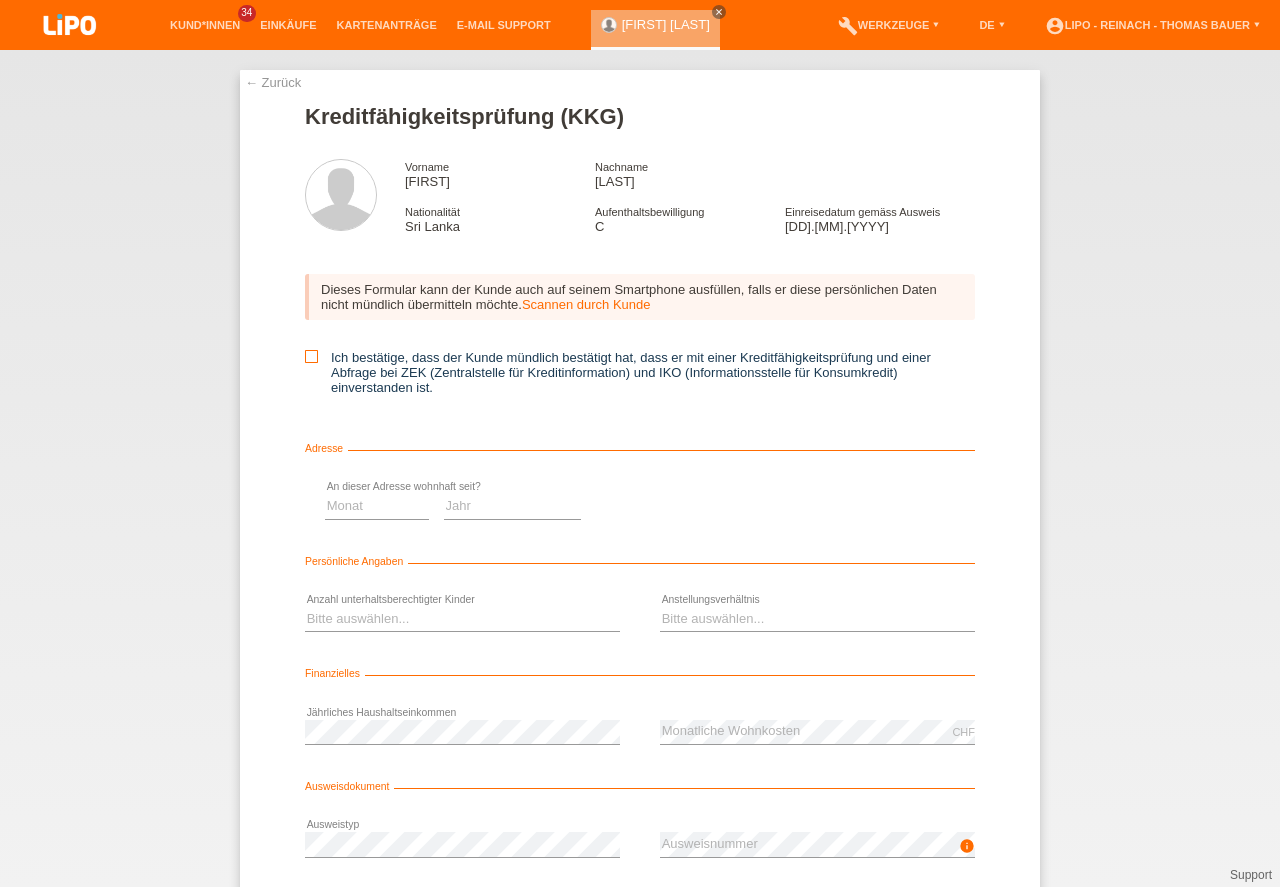 scroll, scrollTop: 0, scrollLeft: 0, axis: both 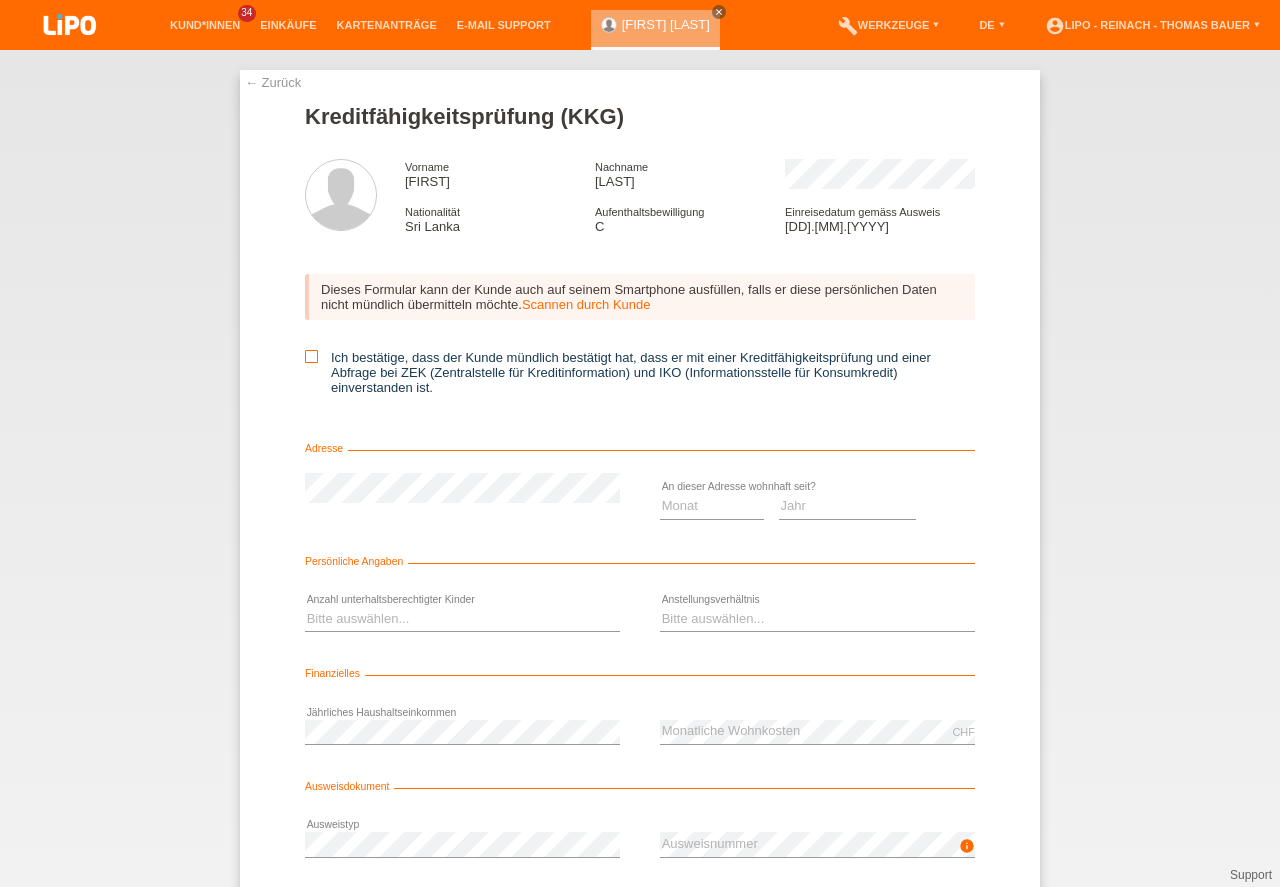 click at bounding box center (311, 356) 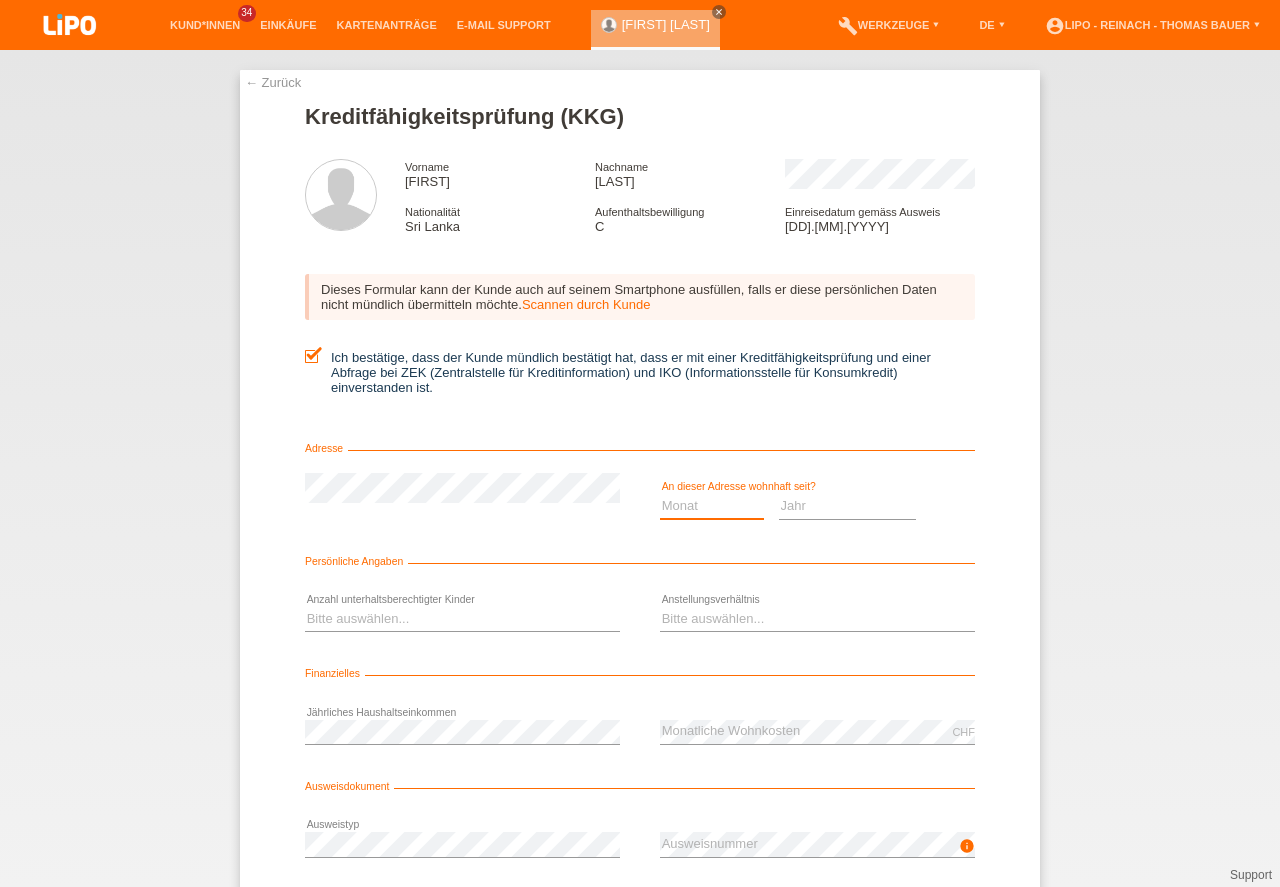 click on "Monat
01
02
03
04
05
06
07
08
09
10" at bounding box center (712, 506) 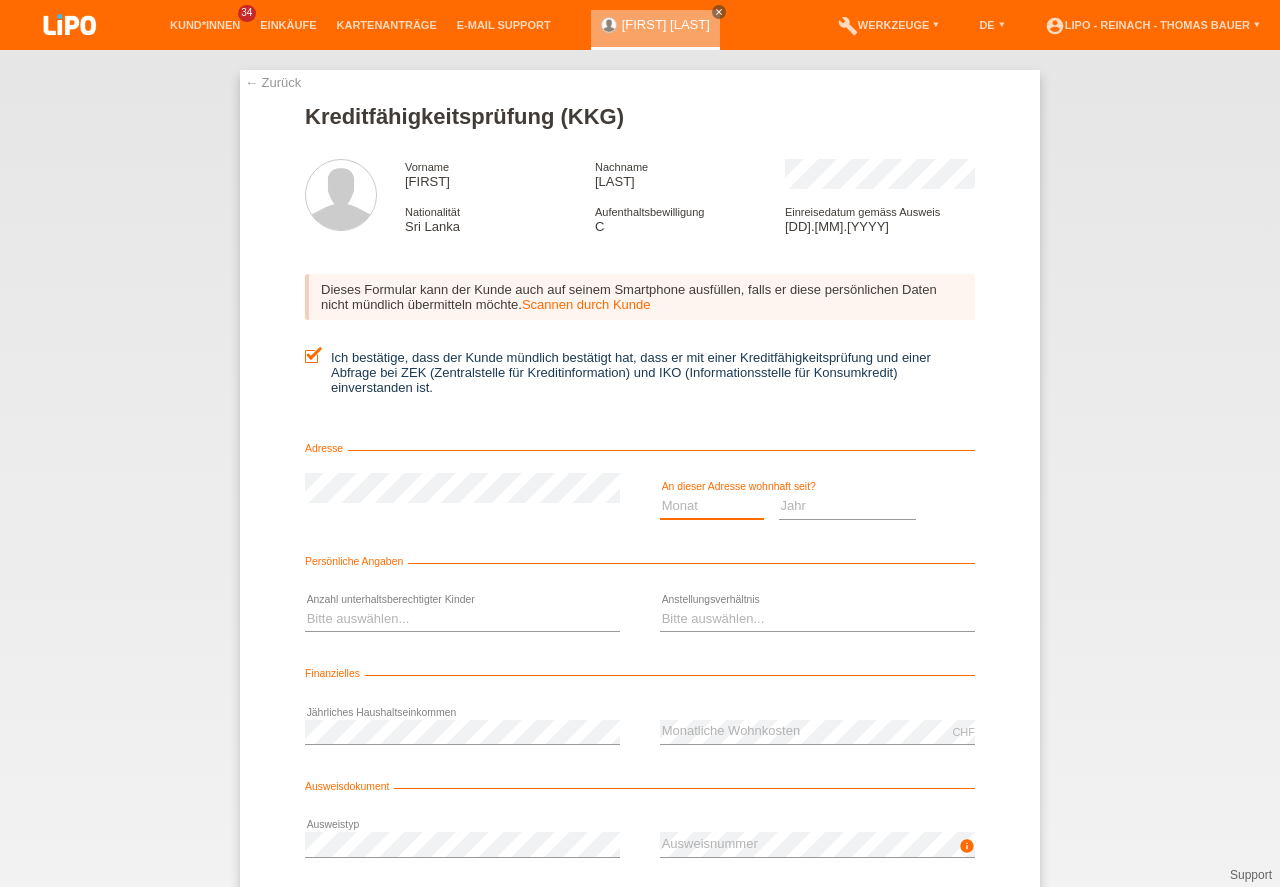 select on "01" 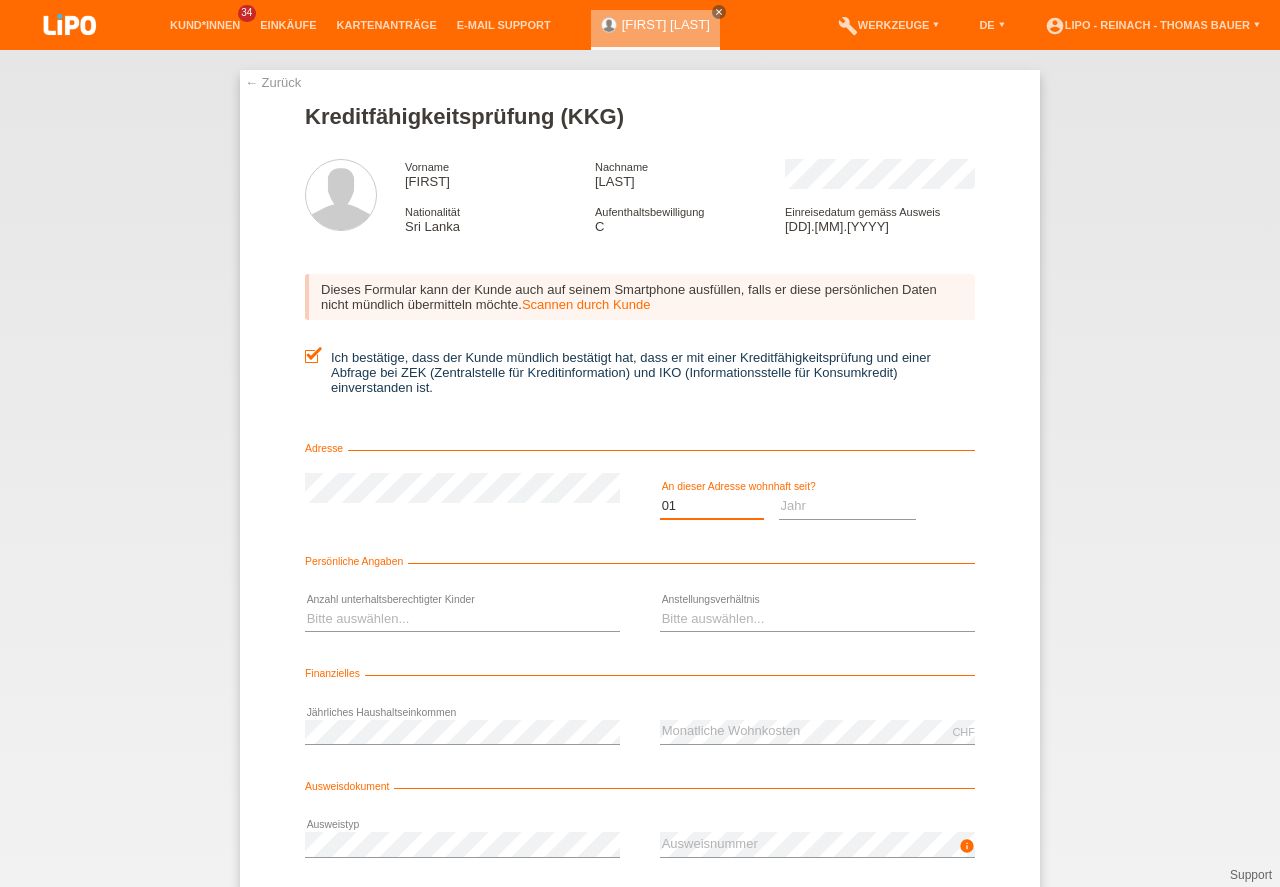 click on "01" at bounding box center (0, 0) 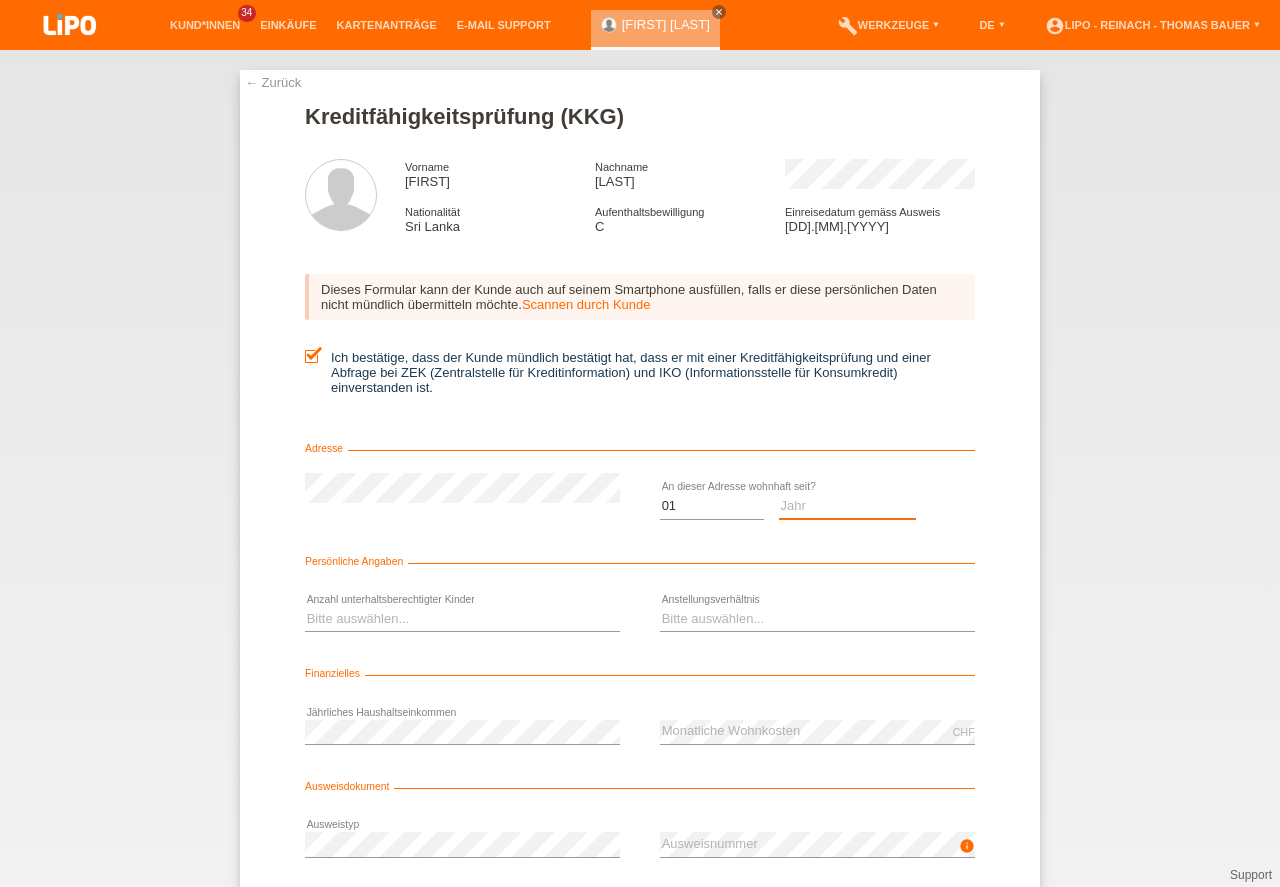 click on "Jahr
2025
2024
2023
2022
2021
2020
2019
2018
2017
2016 2015 2014 2013 2012 2011 2010 2009 2008 2007 2006 2005 2004 2003" at bounding box center [848, 506] 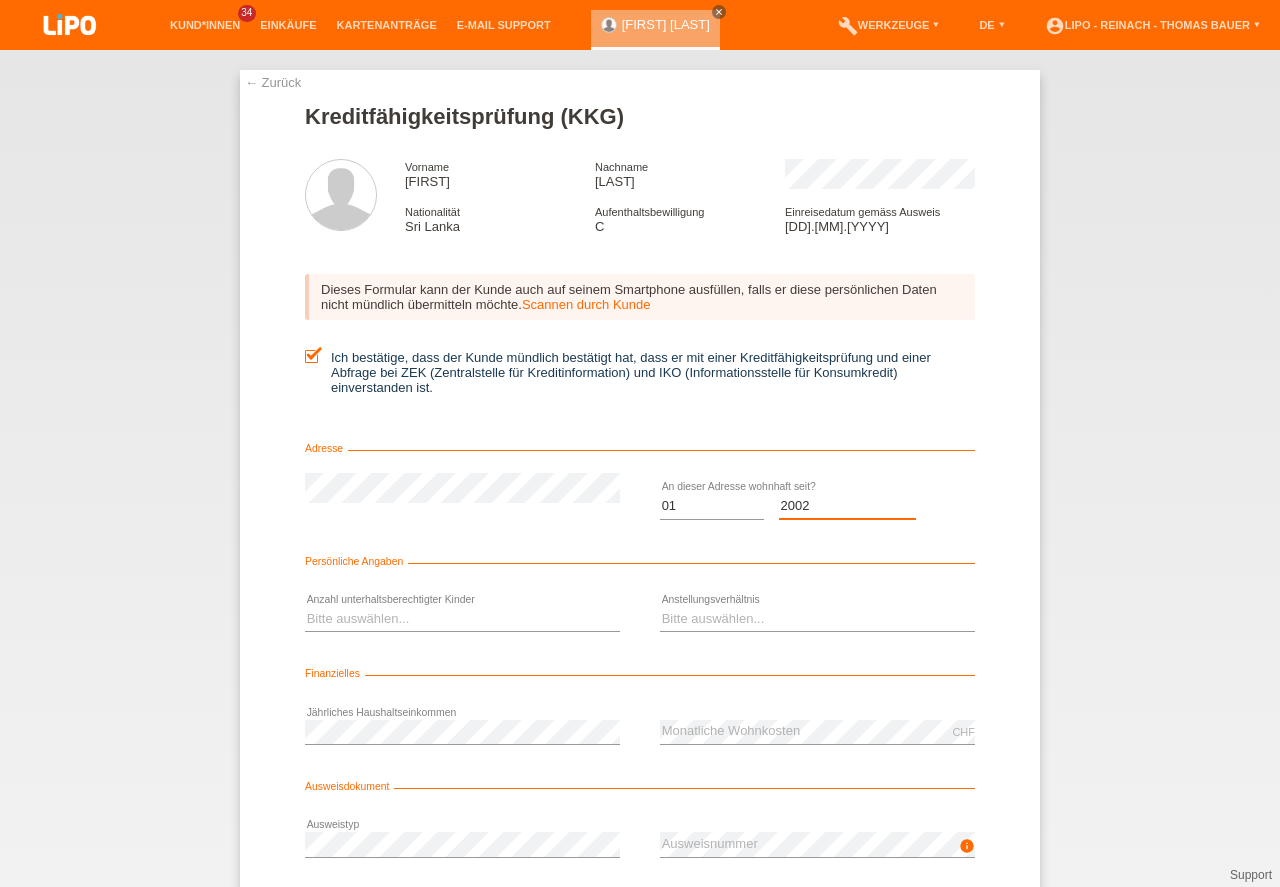 scroll, scrollTop: 0, scrollLeft: 0, axis: both 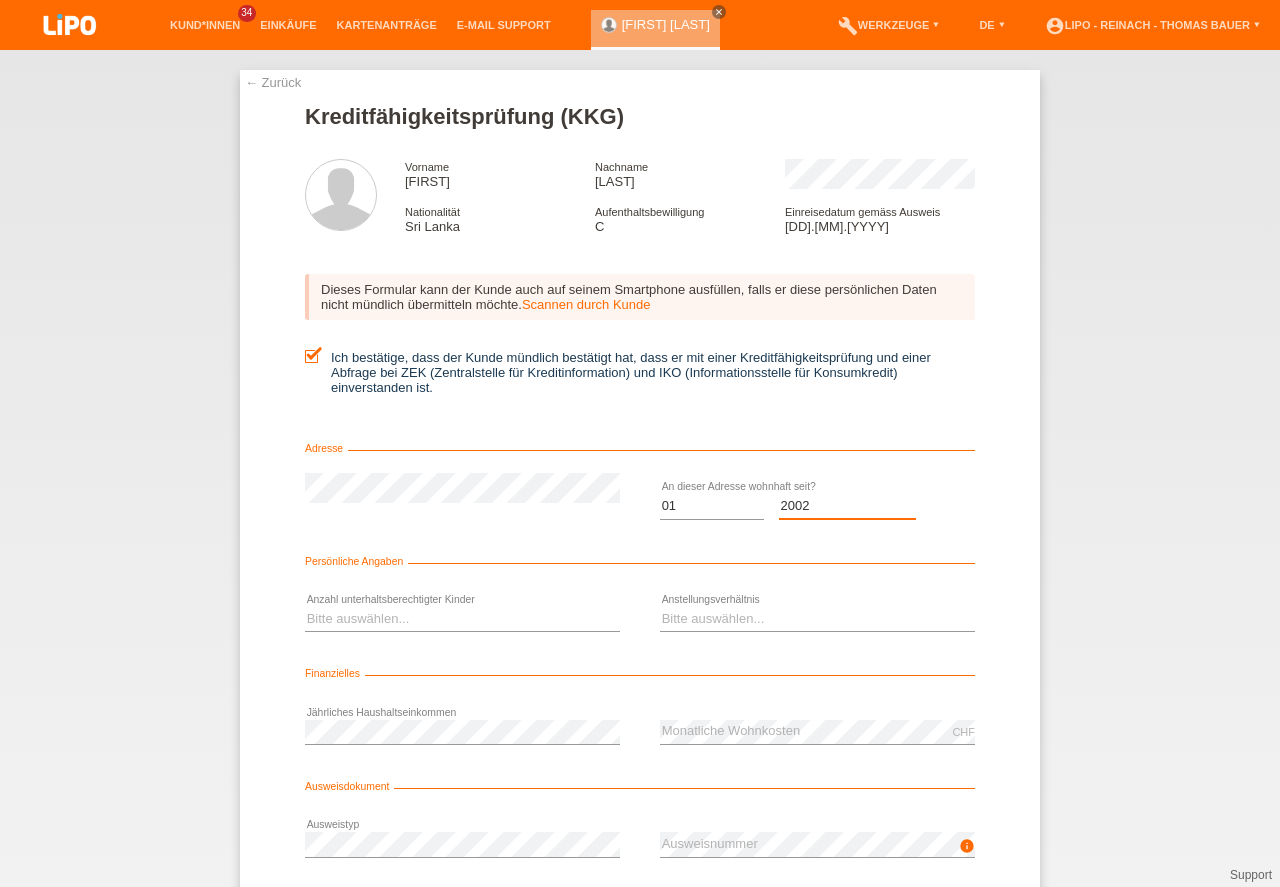 click on "Jahr
2025
2024
2023
2022
2021
2020
2019
2018
2017
2016 2015 2014 2013 2012 2011 2010 2009 2008 2007 2006 2005 2004 2003" at bounding box center (848, 506) 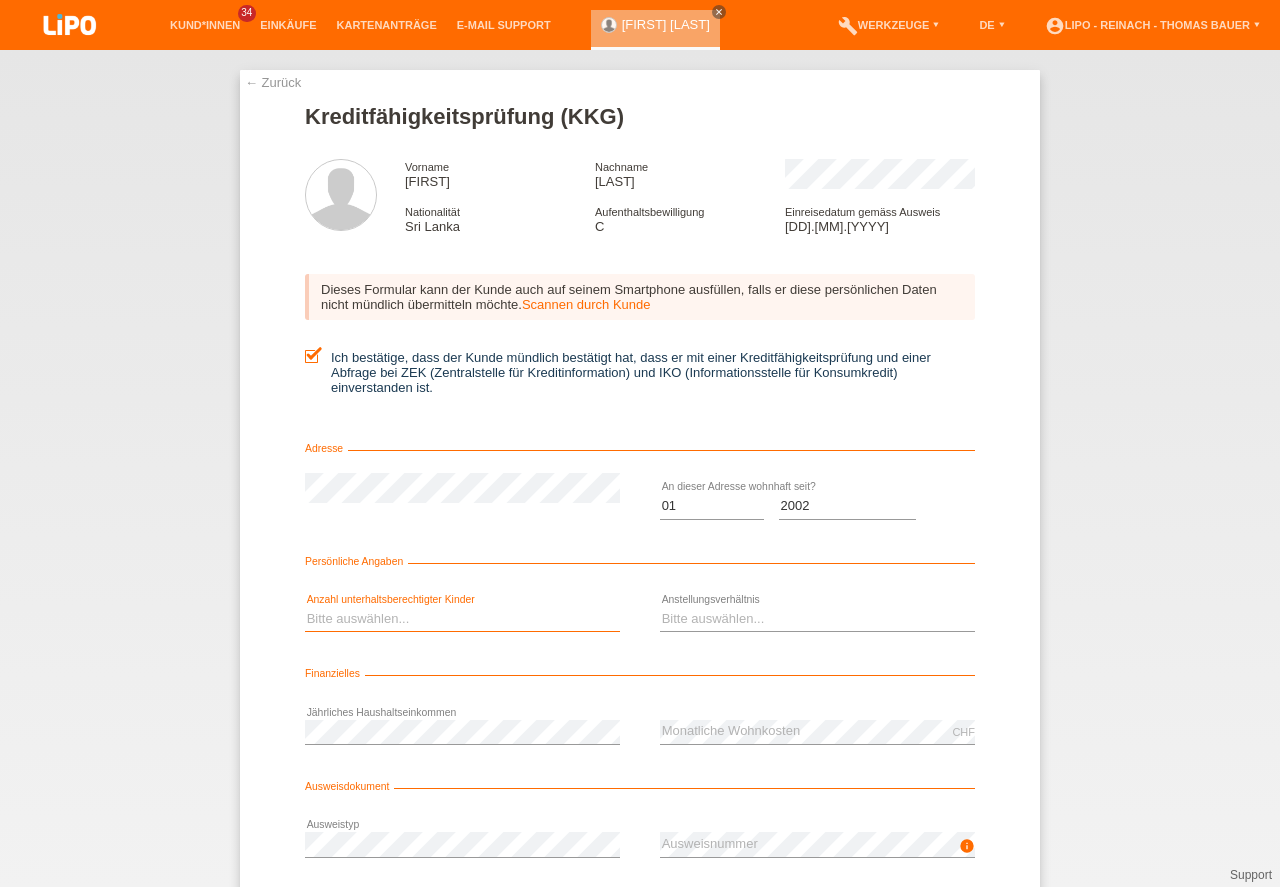 click on "Bitte auswählen...
0
1
2
3
4
5
6
7
8
9" at bounding box center (462, 619) 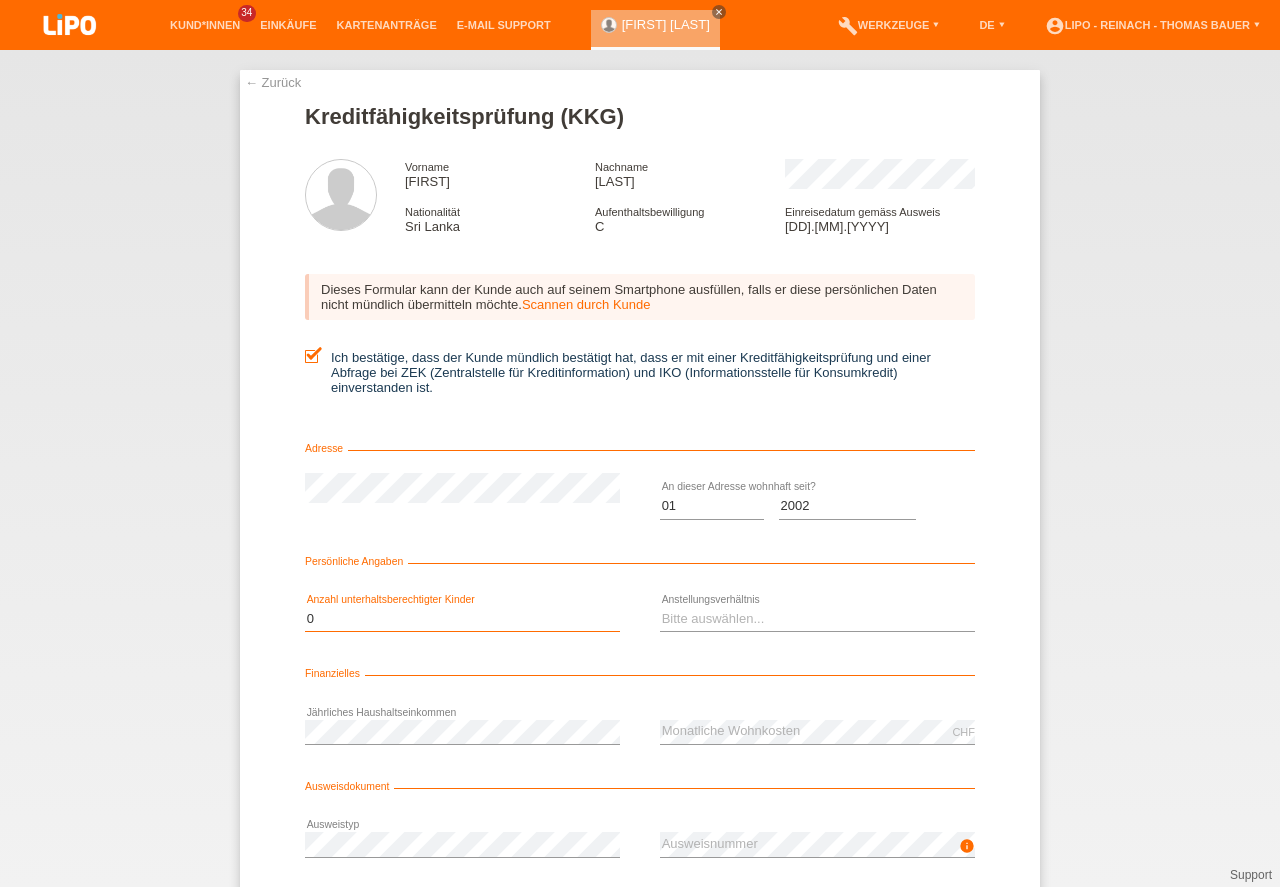 click on "0" at bounding box center (0, 0) 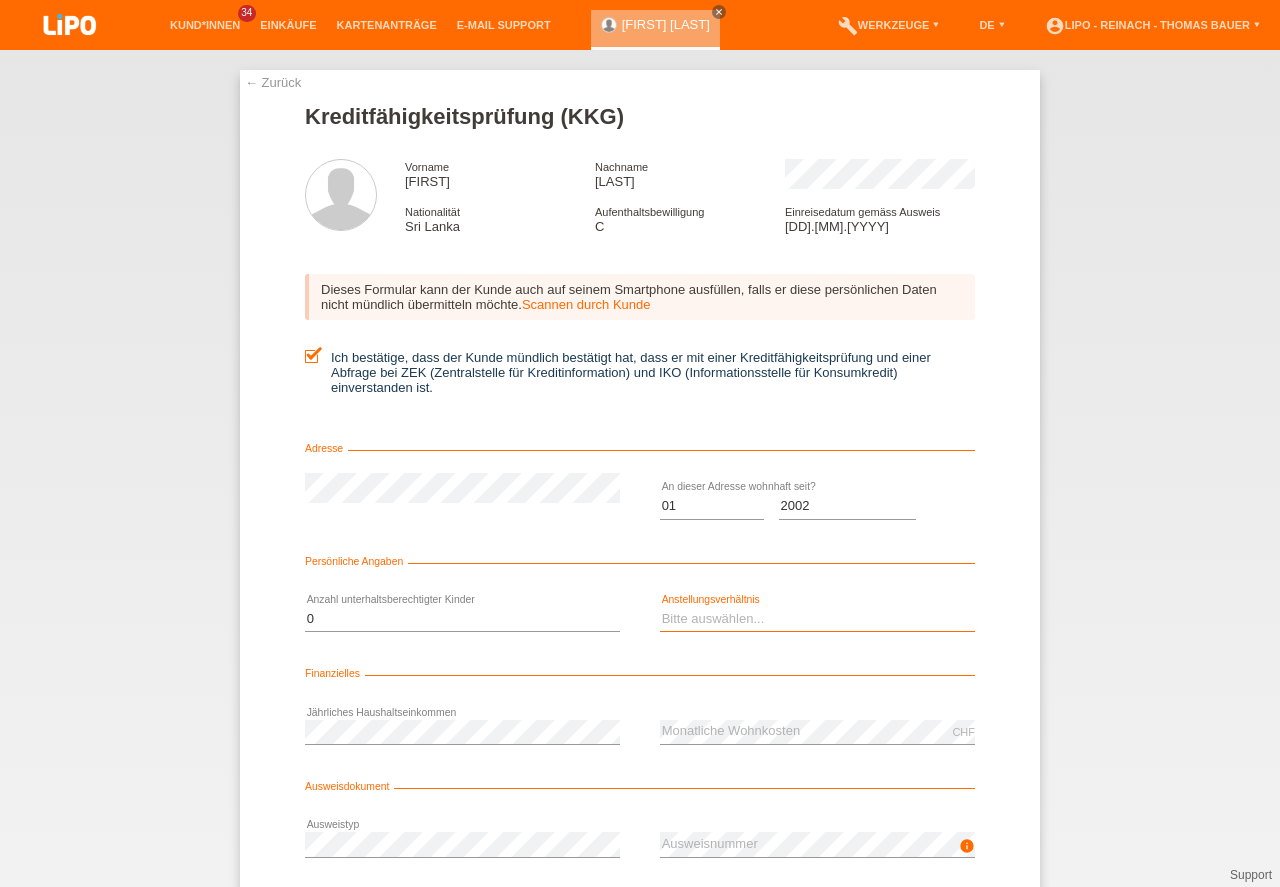 click on "Bitte auswählen...
Unbefristet
Befristet
Lehrling/Student
Pensioniert
Nicht arbeitstätig
Hausfrau/-mann
Selbständig" at bounding box center (817, 619) 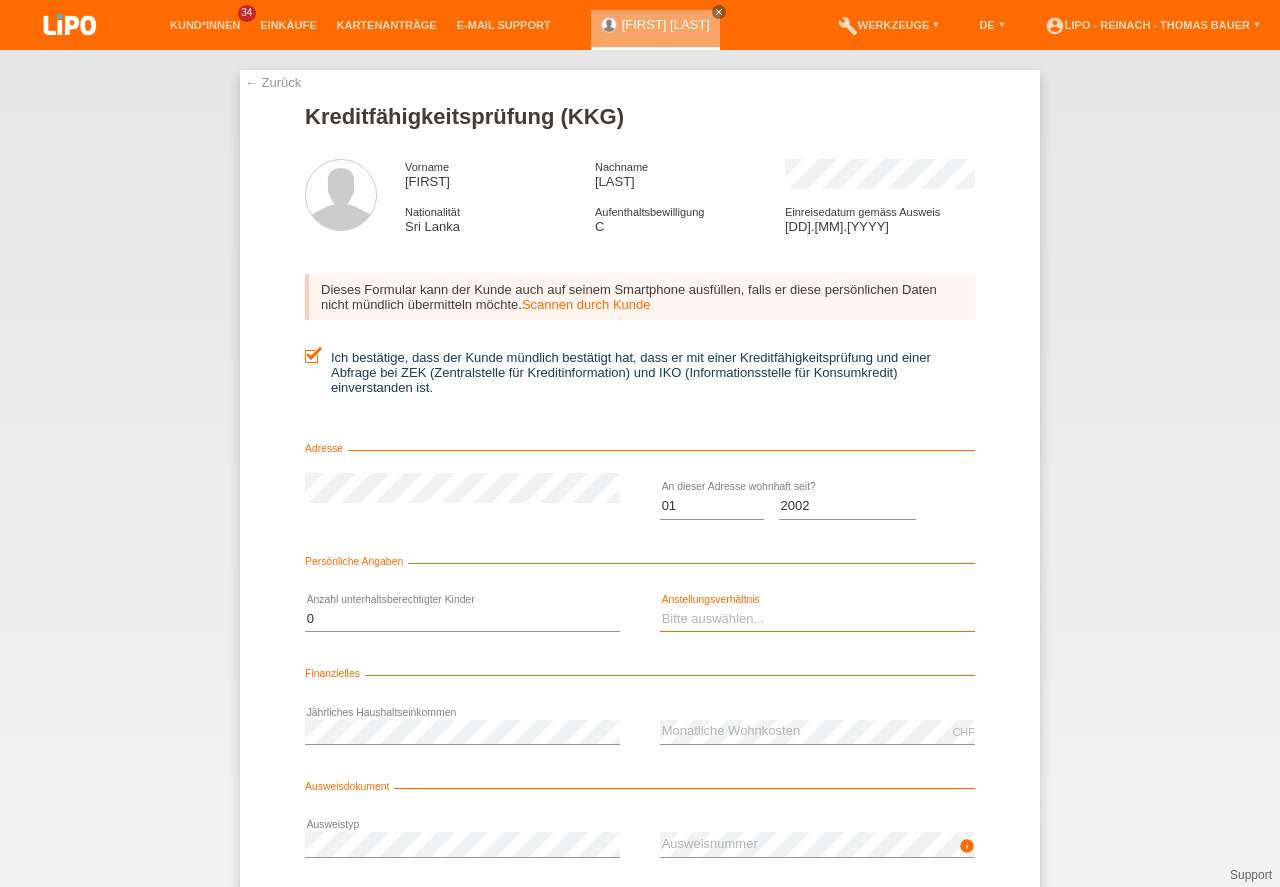 select on "UNLIMITED" 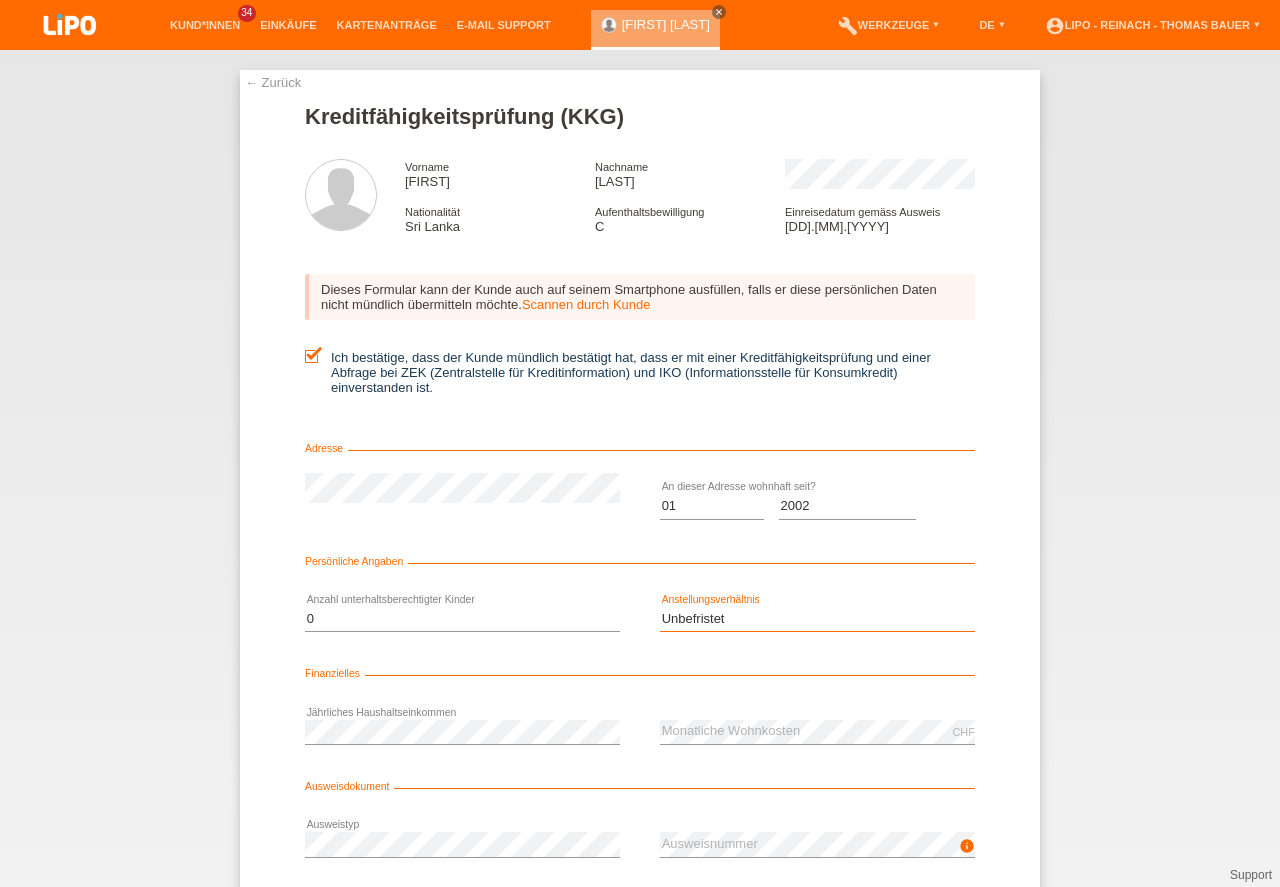 click on "Unbefristet" at bounding box center (0, 0) 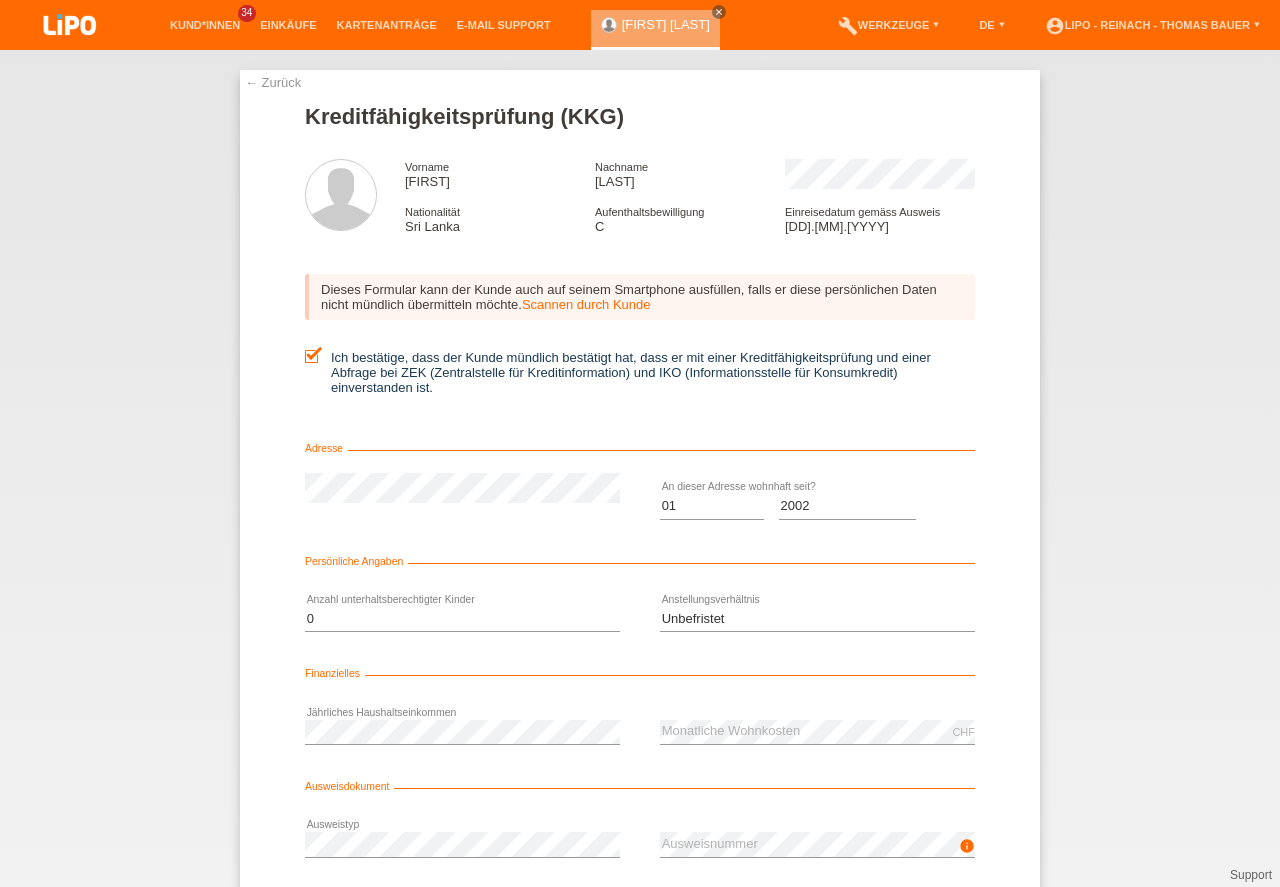 click on "info
error
Ausweisnummer" at bounding box center (817, 845) 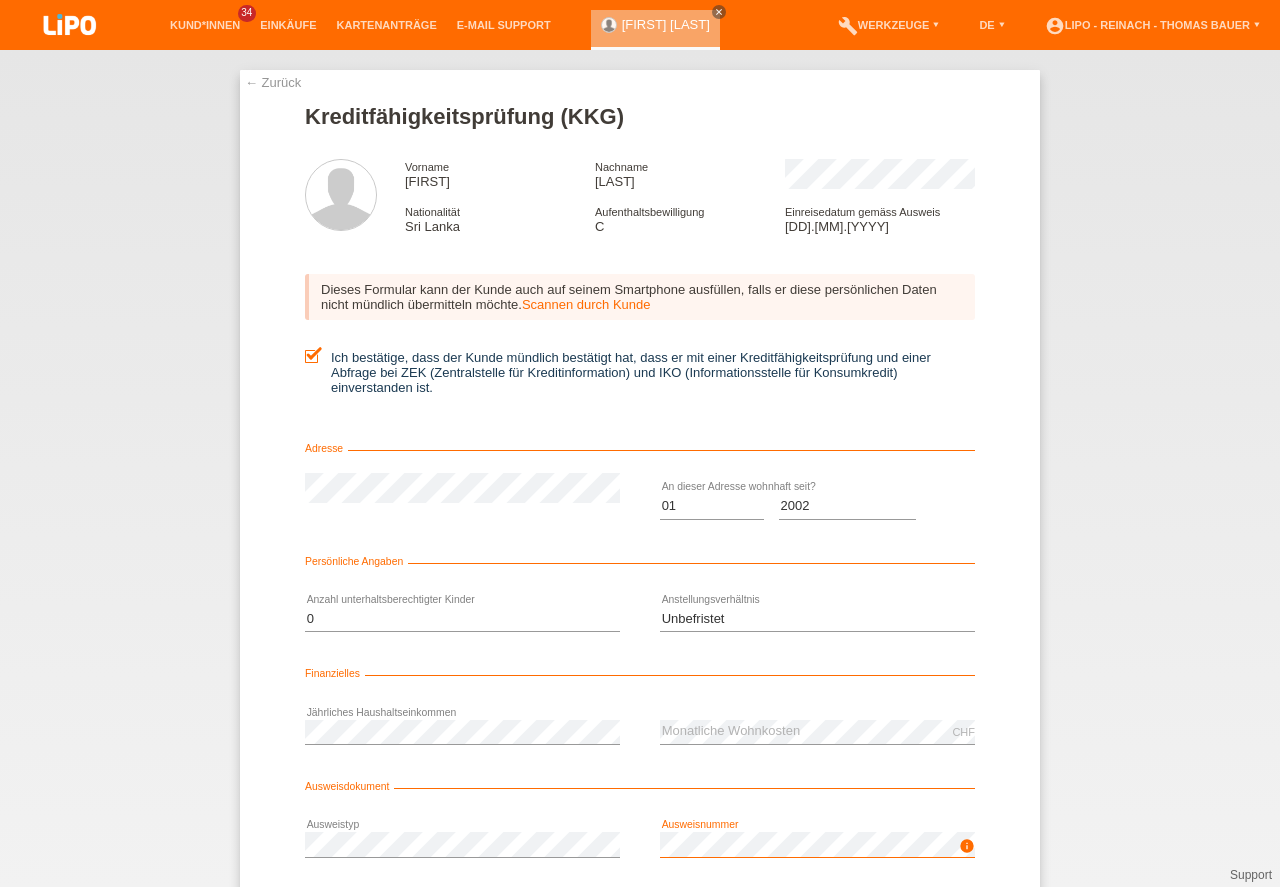 scroll, scrollTop: 90, scrollLeft: 0, axis: vertical 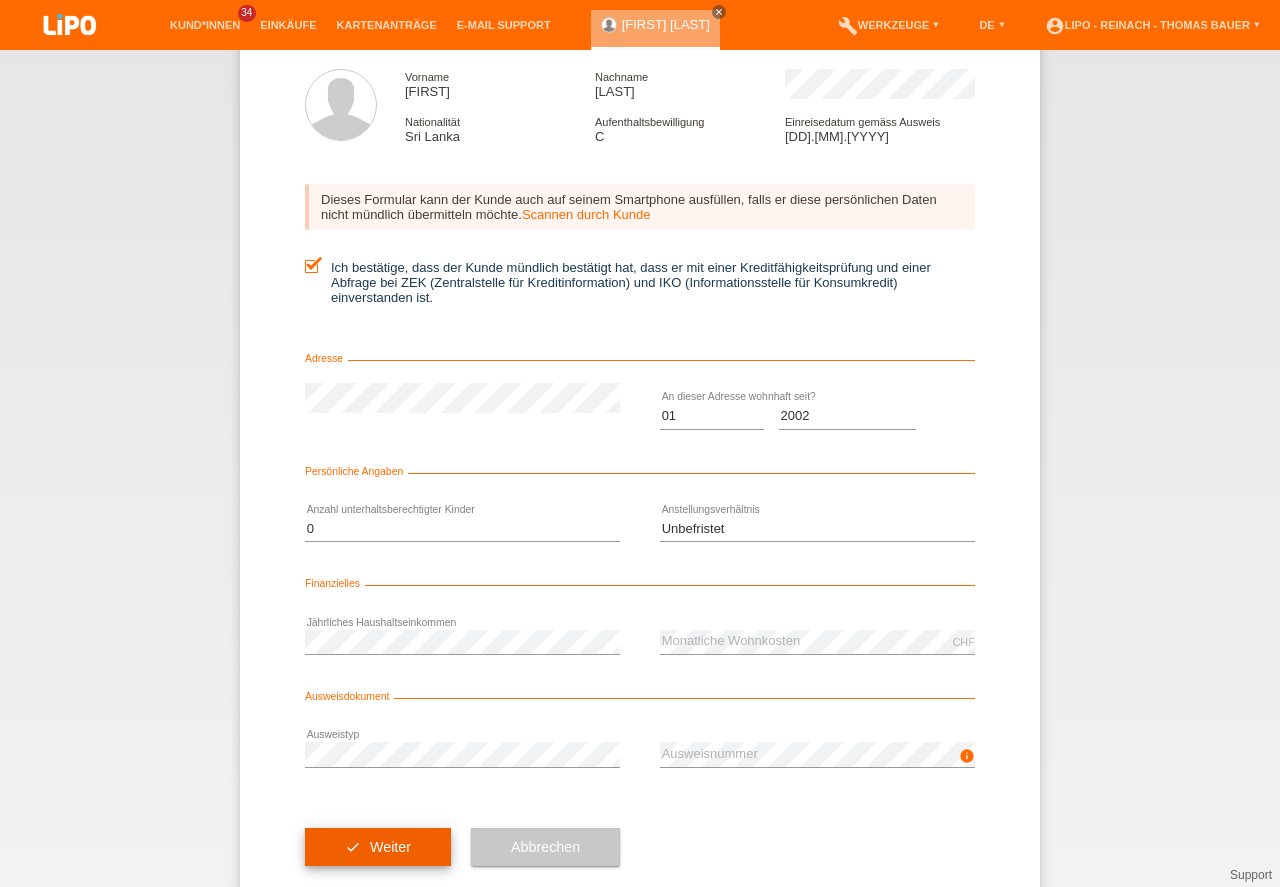 click on "check   Weiter" at bounding box center (378, 847) 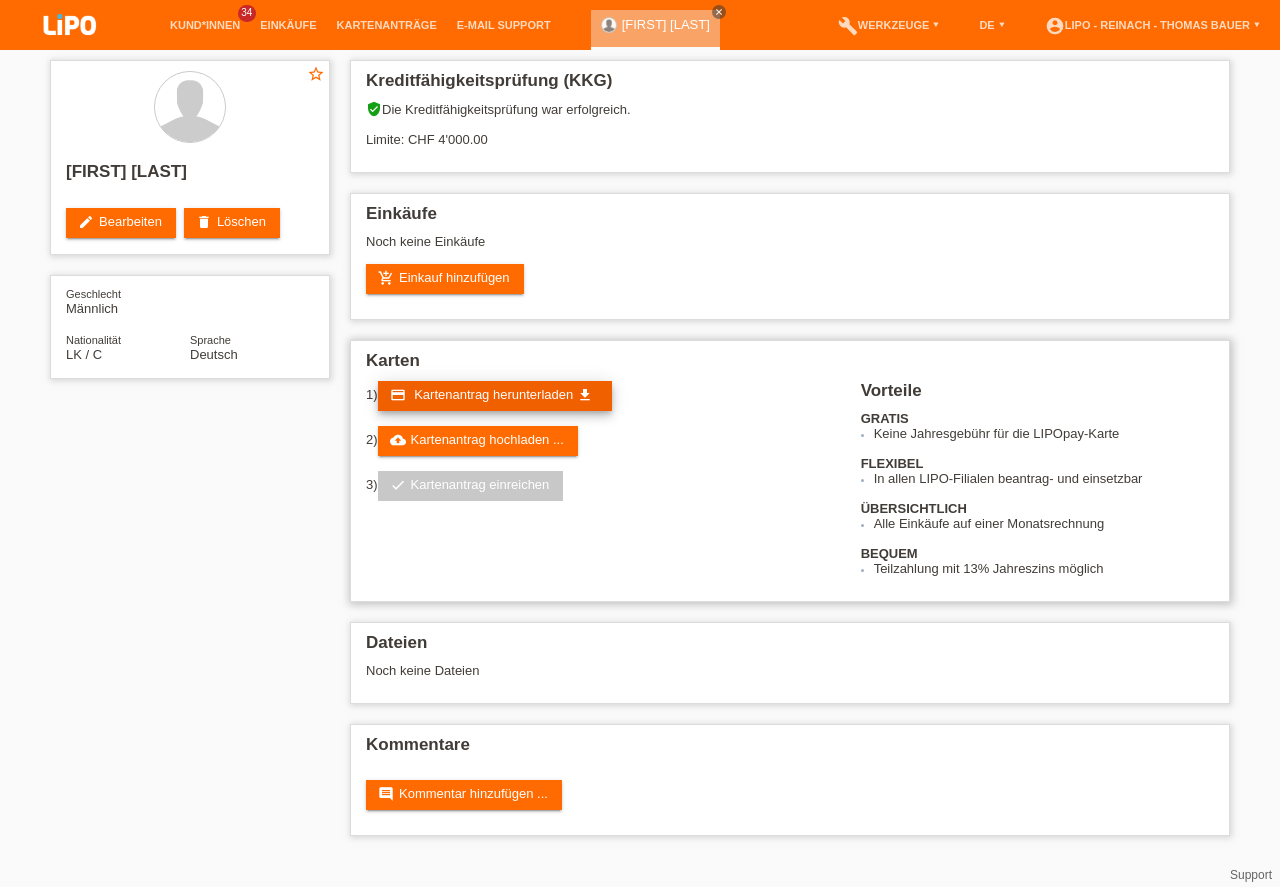 scroll, scrollTop: 0, scrollLeft: 0, axis: both 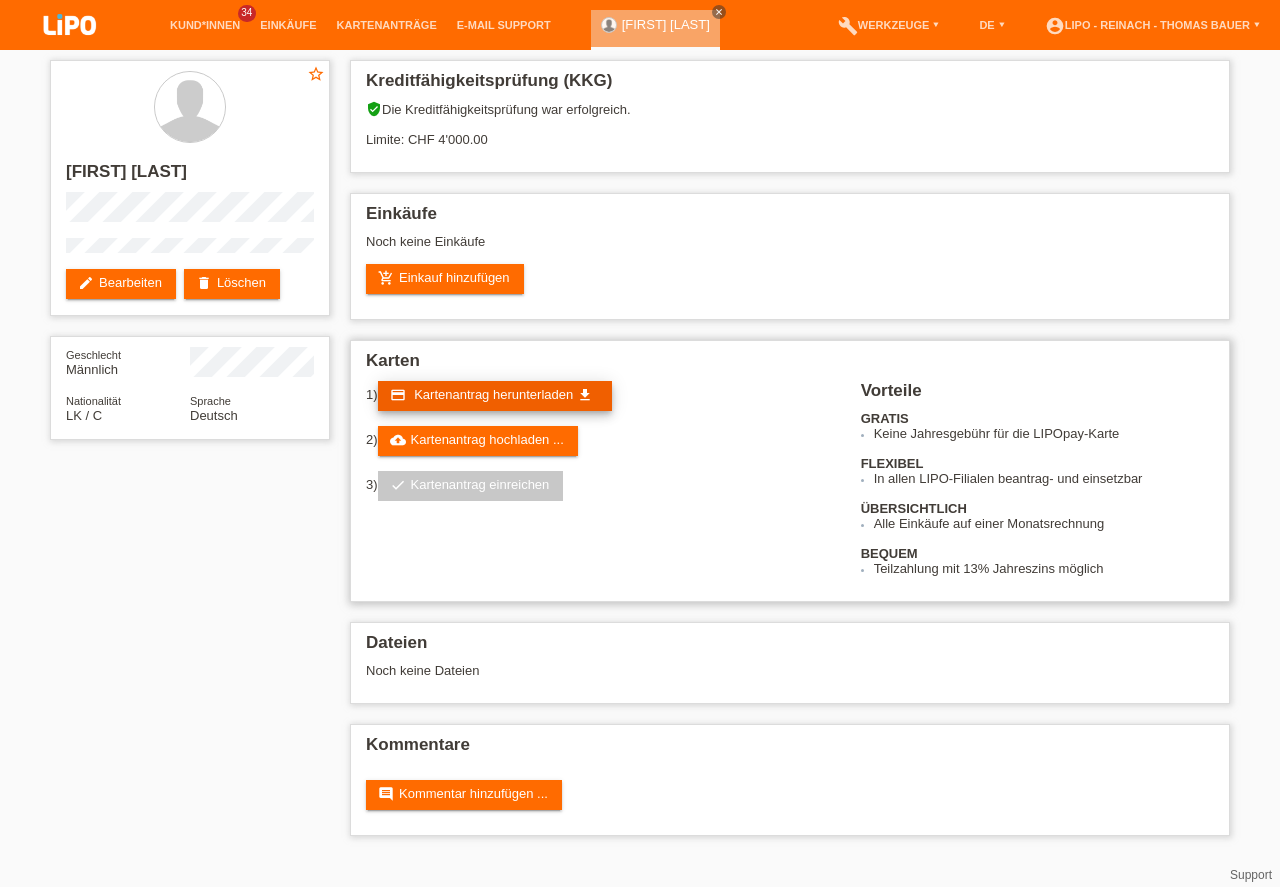 click on "Kartenantrag herunterladen" at bounding box center (493, 394) 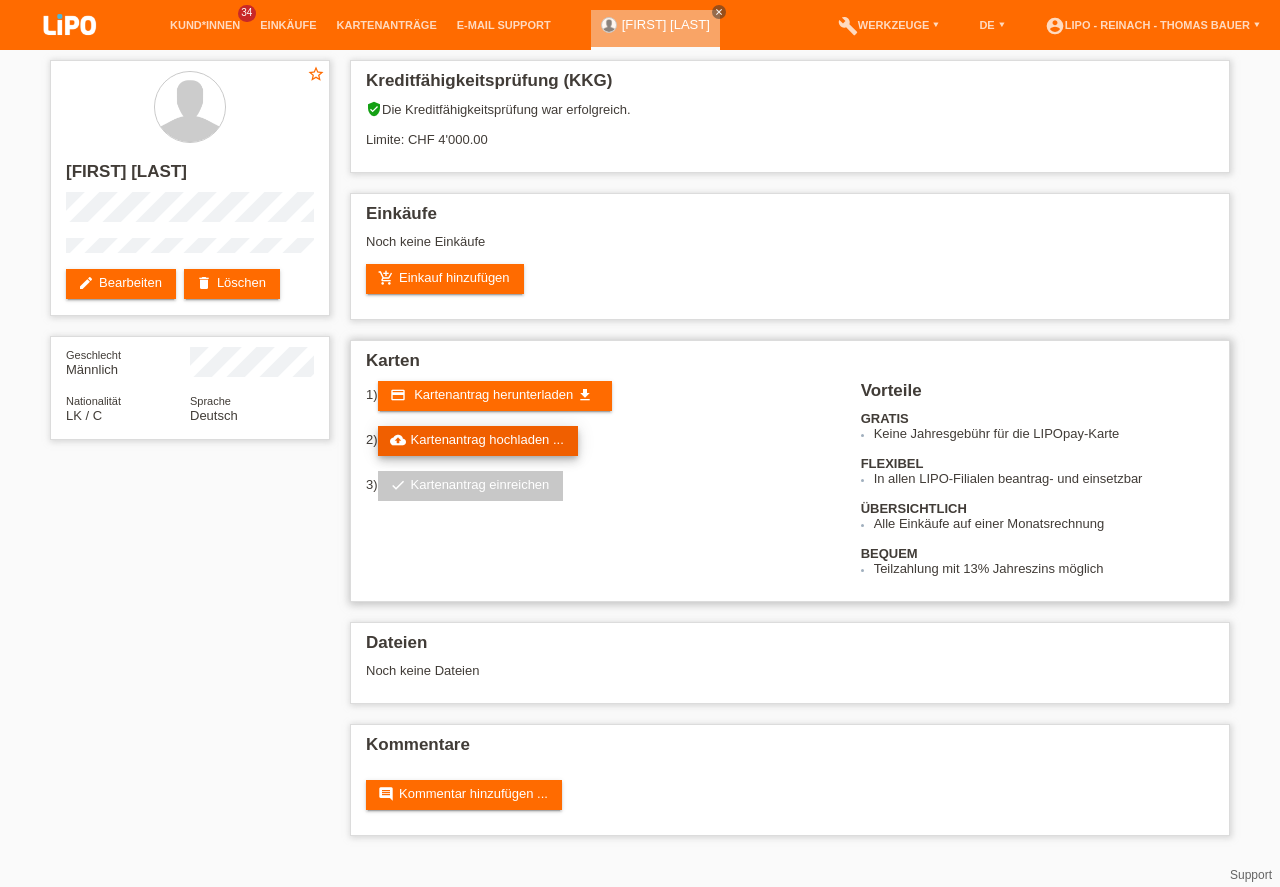 click on "cloud_upload  Kartenantrag hochladen ..." at bounding box center (478, 441) 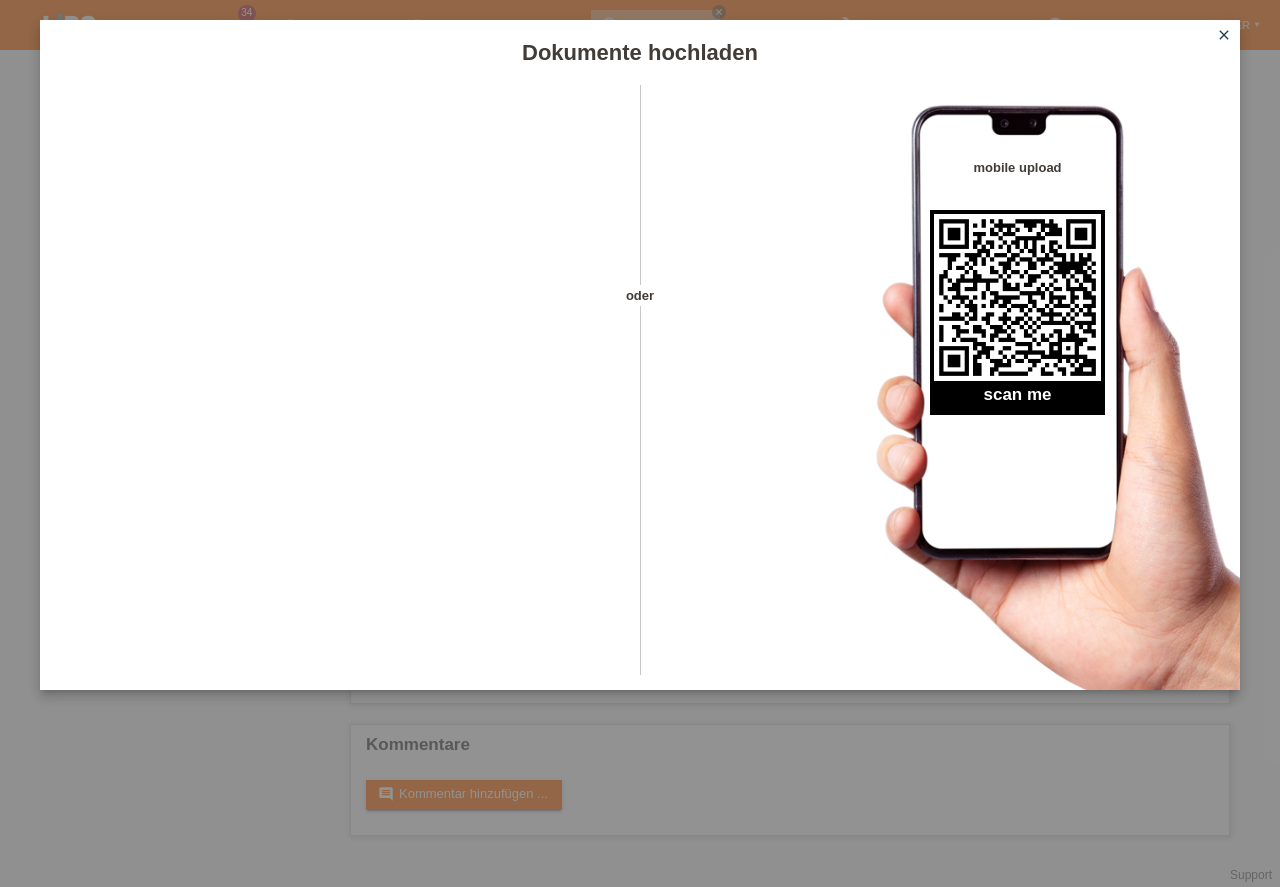 click on "close" at bounding box center [1224, 35] 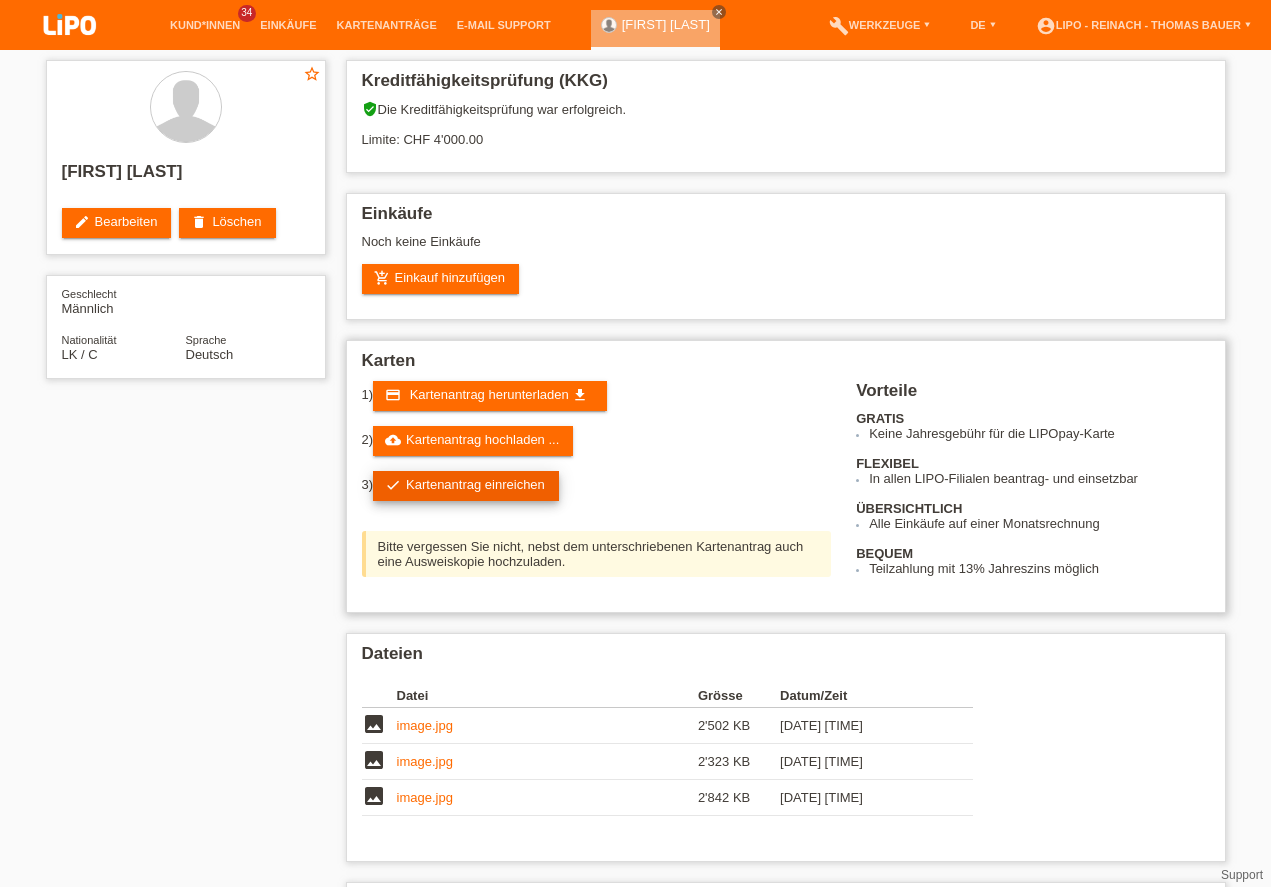 click on "check  Kartenantrag einreichen" at bounding box center (466, 486) 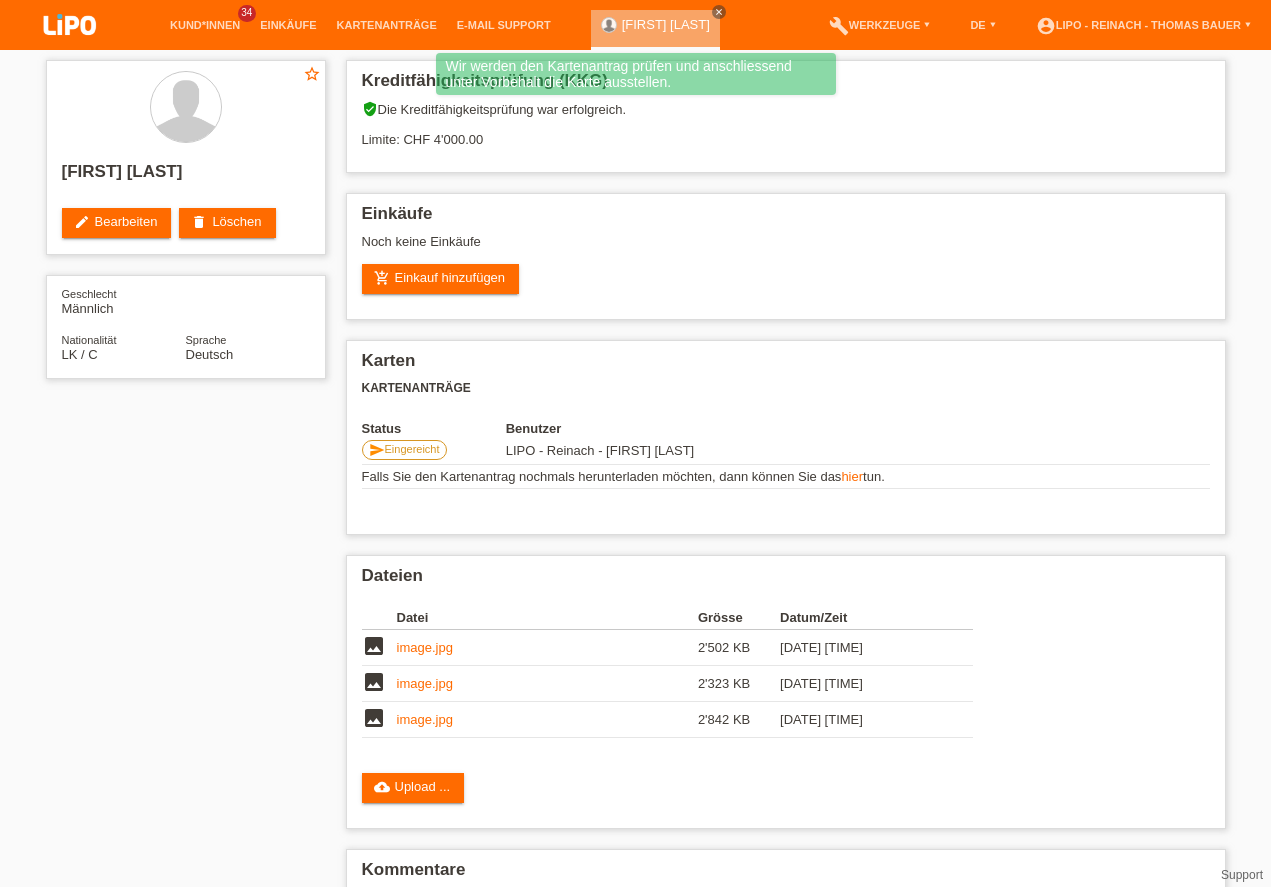 scroll, scrollTop: 0, scrollLeft: 0, axis: both 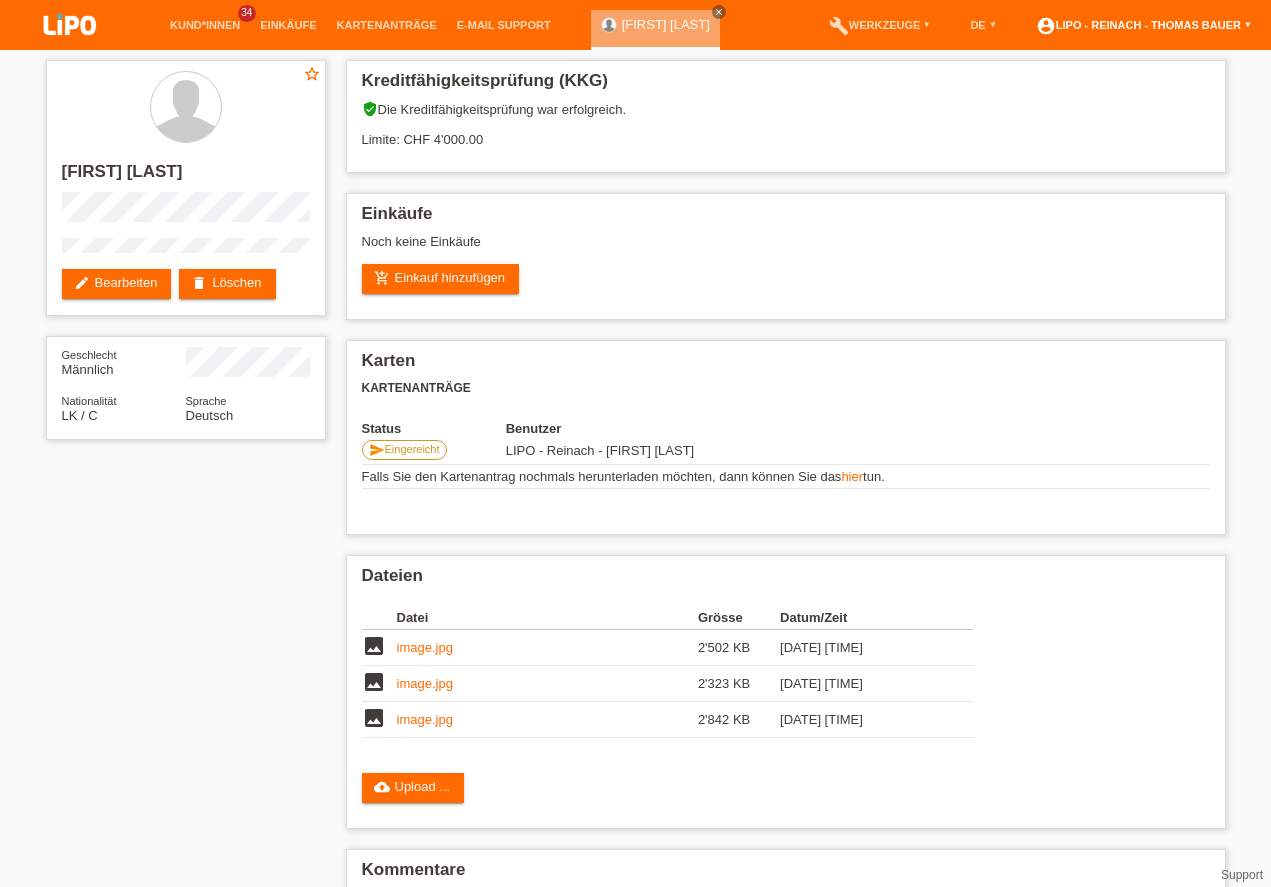 click on "account_circle  LIPO - Reinach - [FIRST] [LAST]  ▾" at bounding box center [1143, 25] 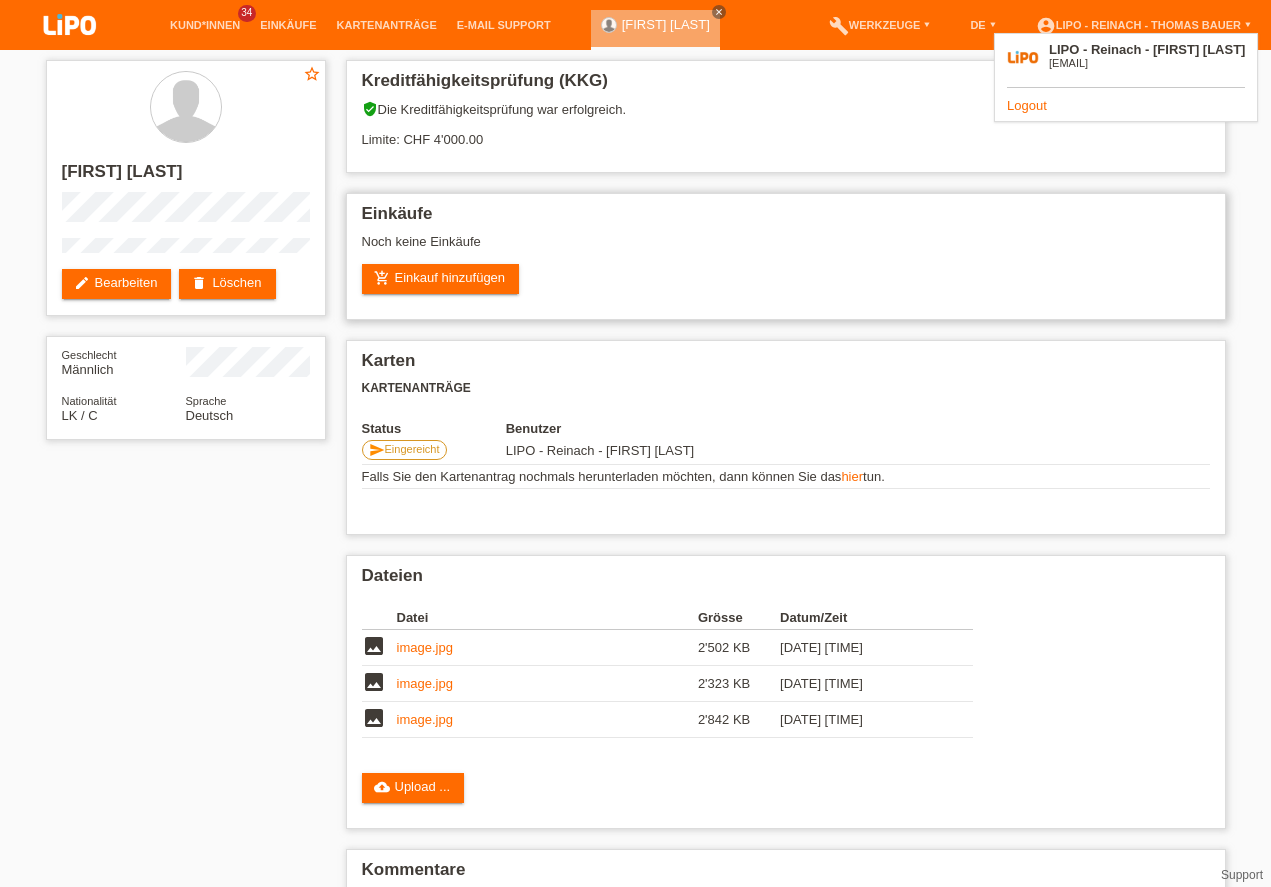 click on "Noch keine Einkäufe" at bounding box center [786, 249] 